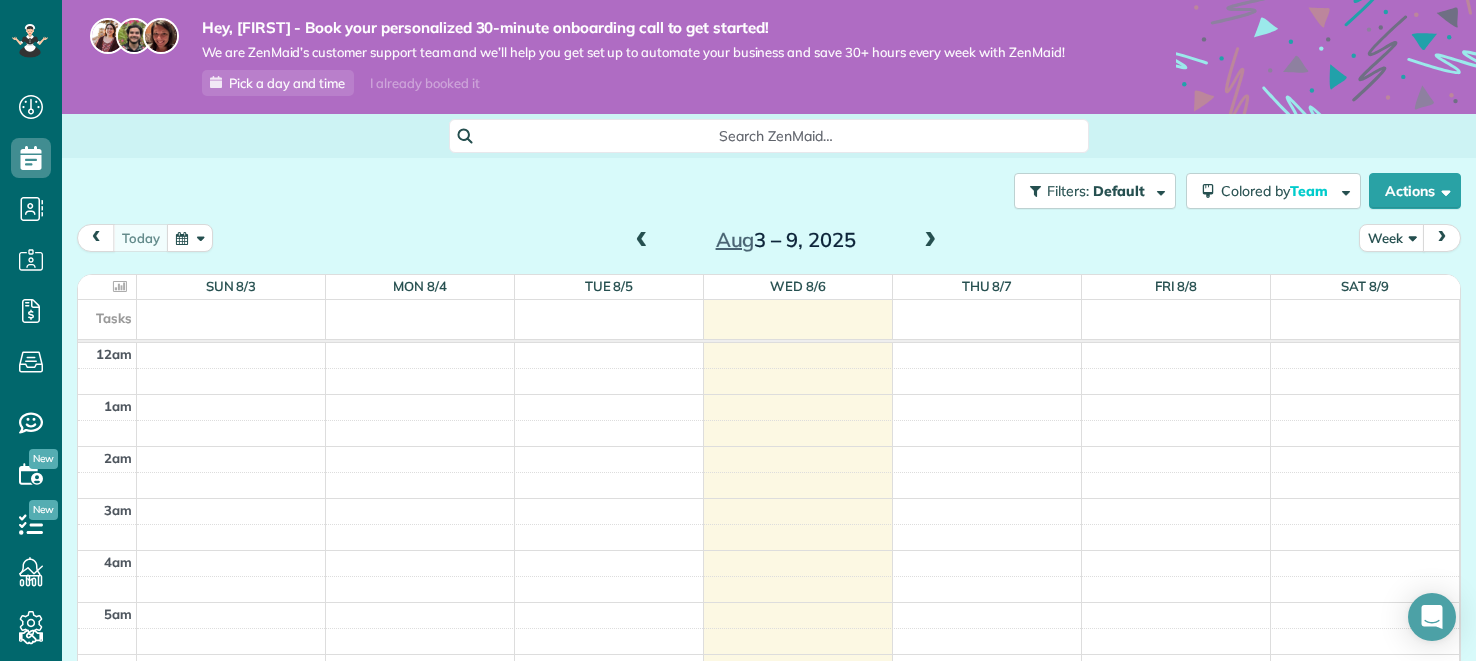 scroll, scrollTop: 0, scrollLeft: 0, axis: both 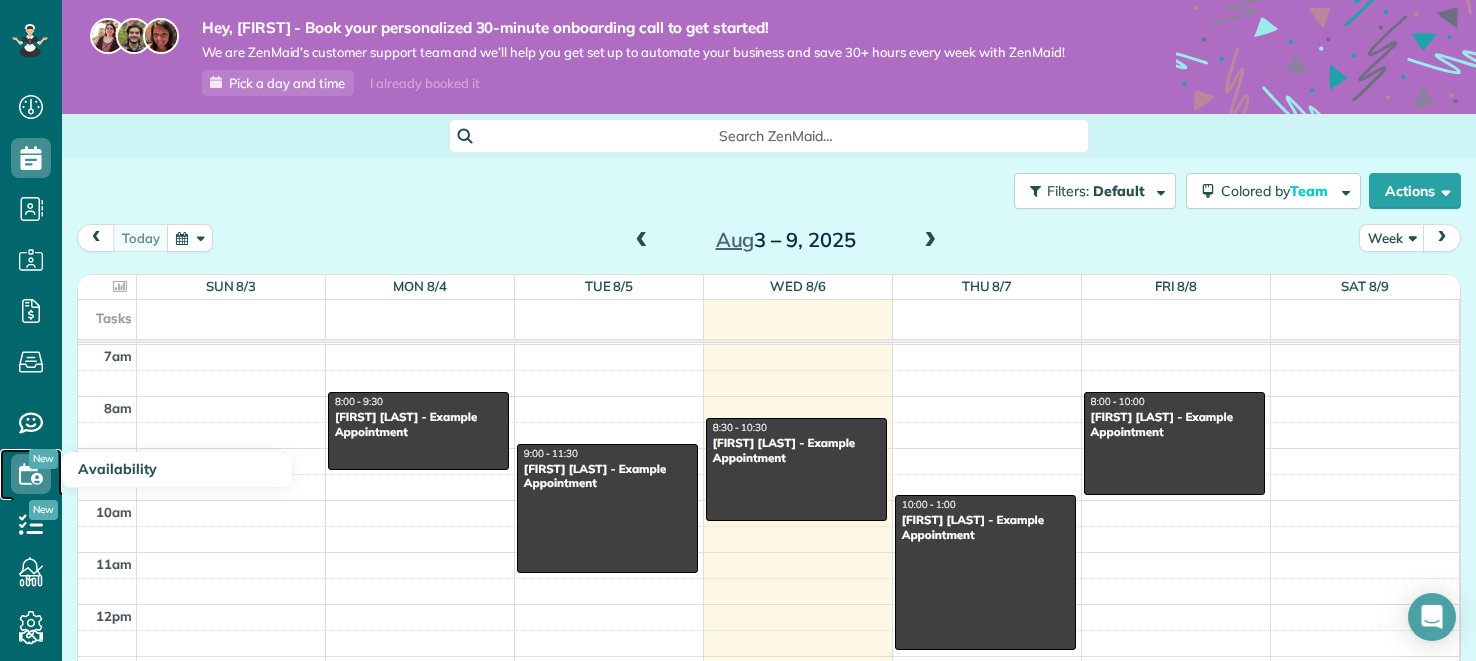 click 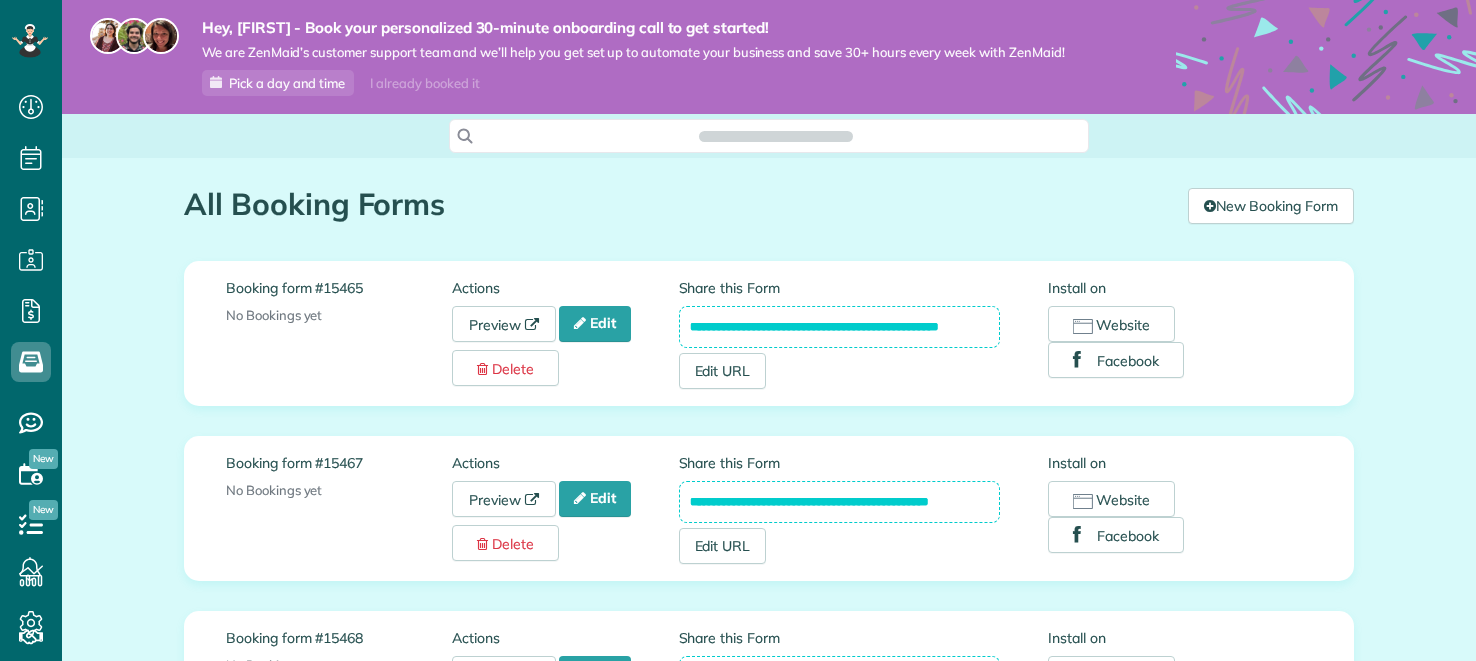 scroll, scrollTop: 0, scrollLeft: 0, axis: both 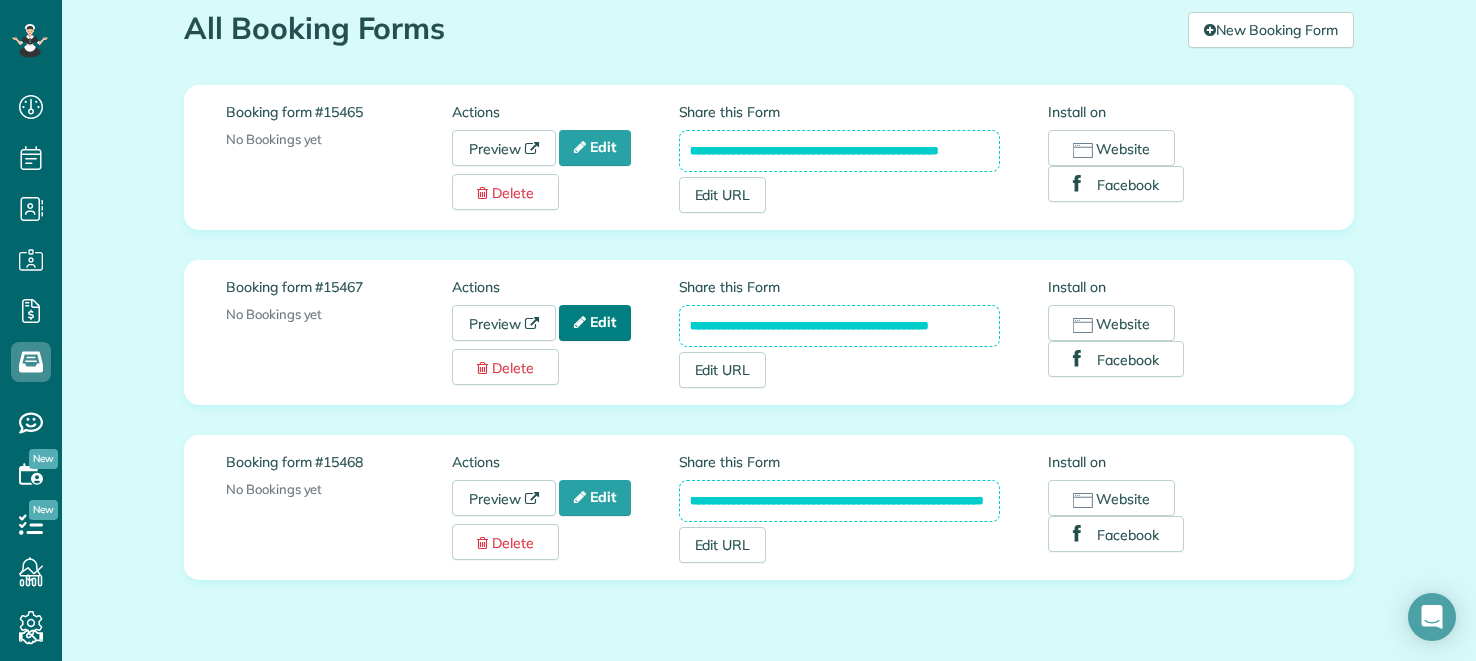 click on "Edit" at bounding box center [595, 323] 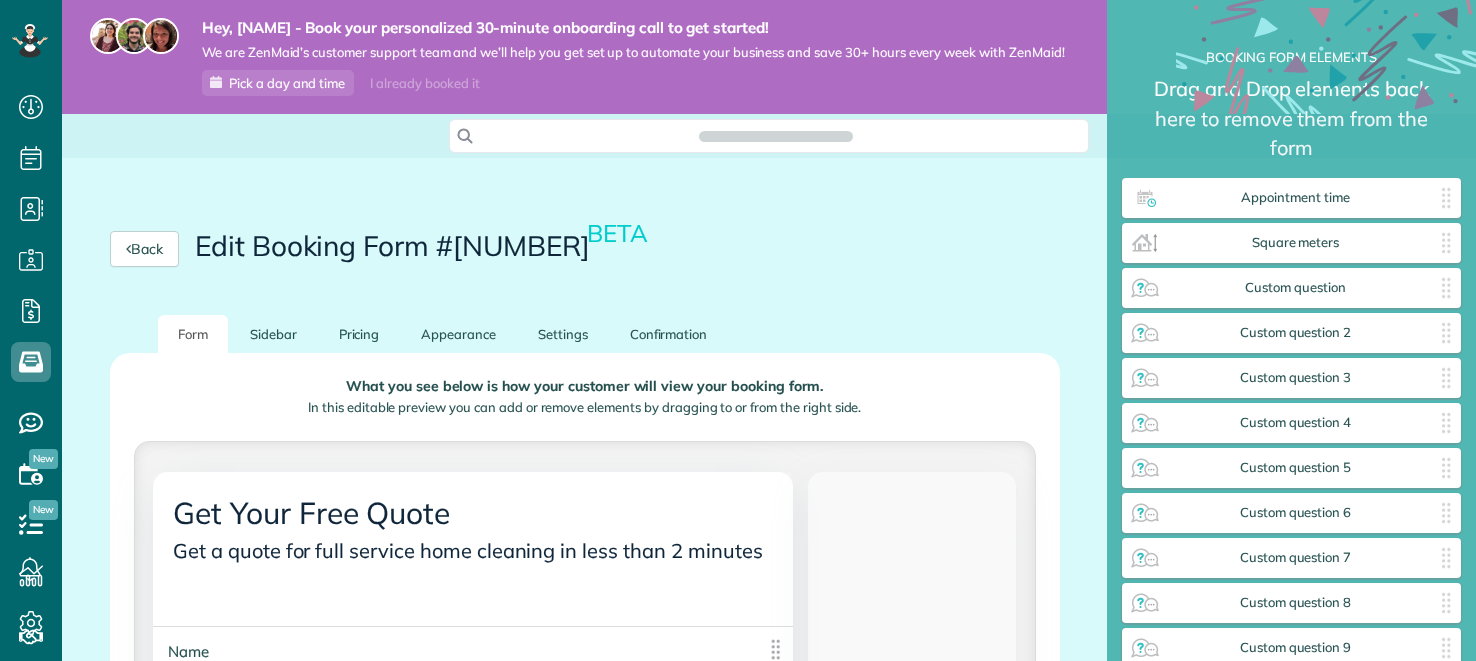 scroll, scrollTop: 0, scrollLeft: 0, axis: both 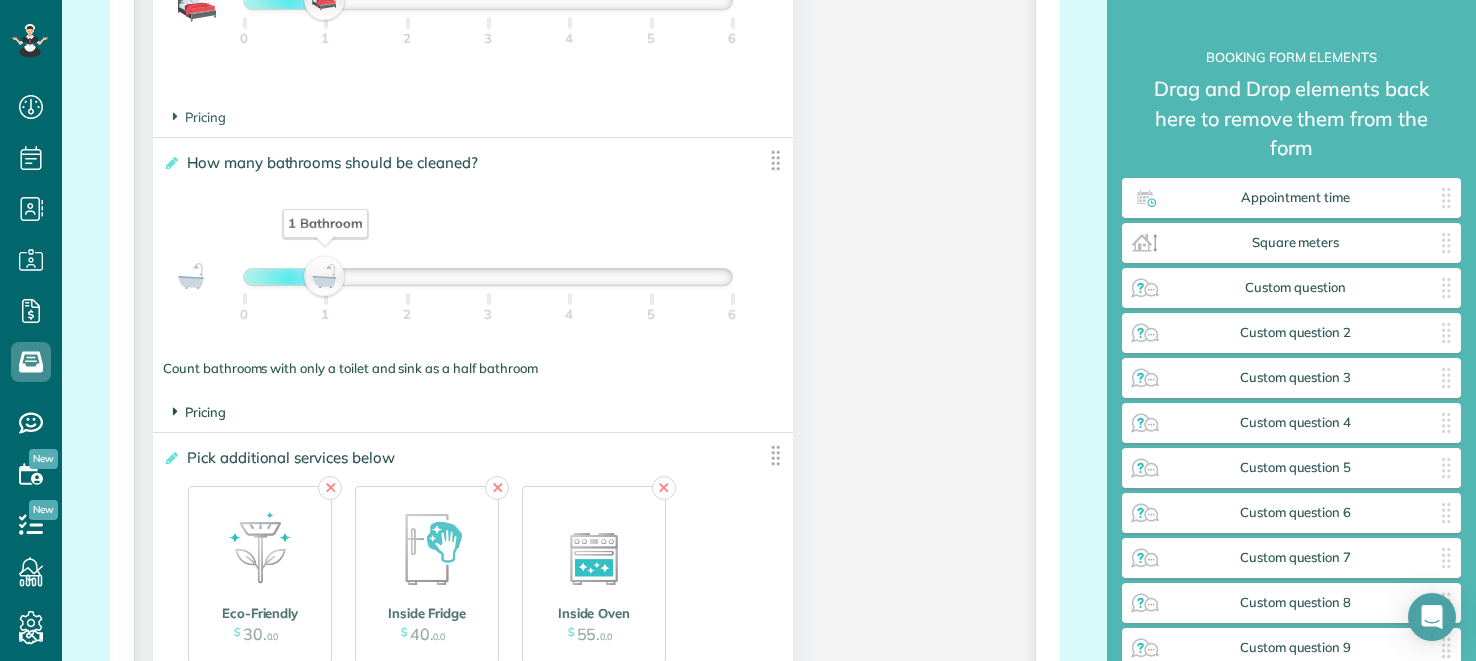 click on "Pricing" at bounding box center (199, 412) 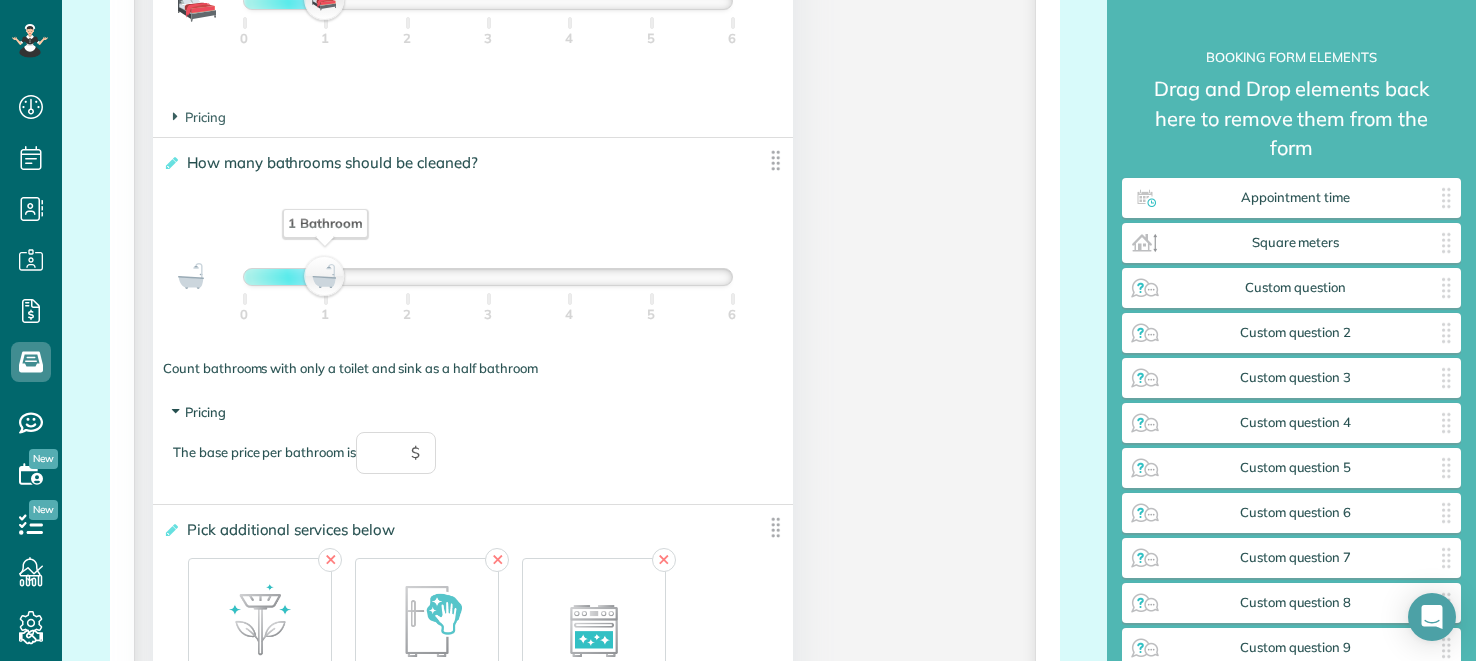 click on "Pricing" at bounding box center [199, 412] 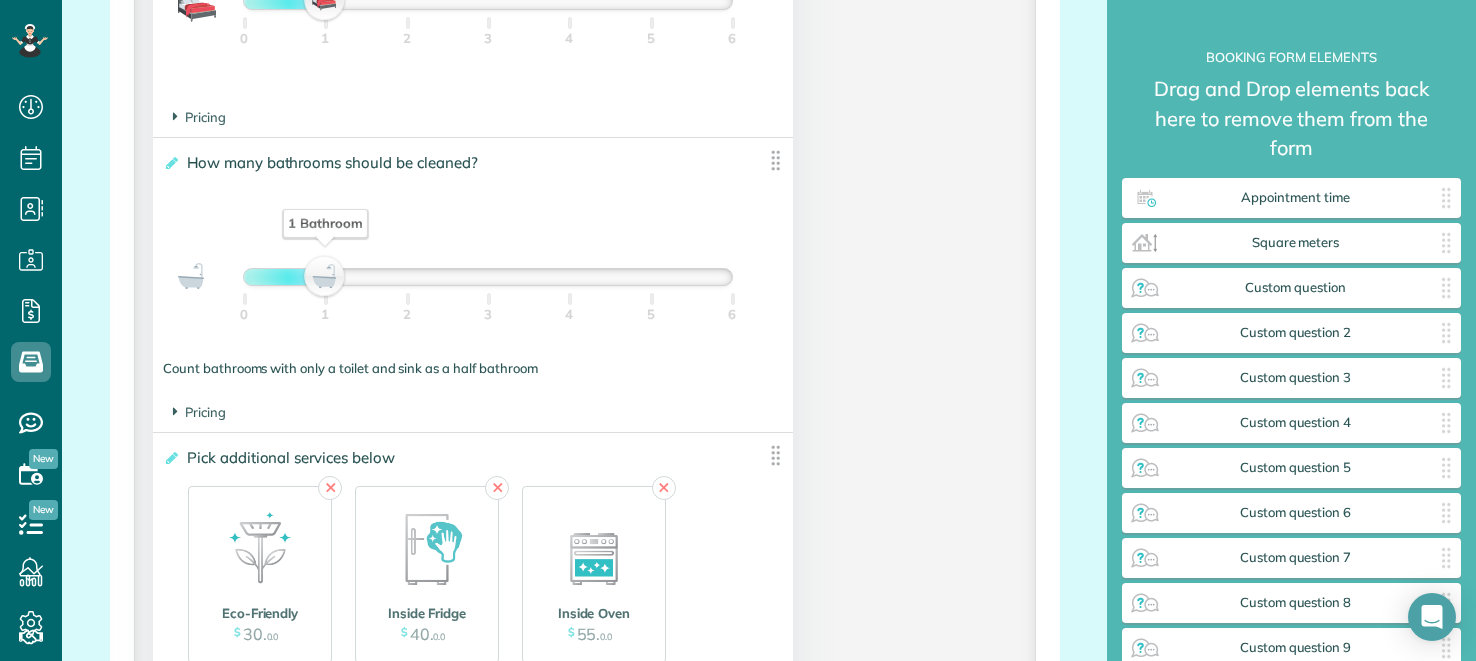 click on "**********" at bounding box center [473, -20] 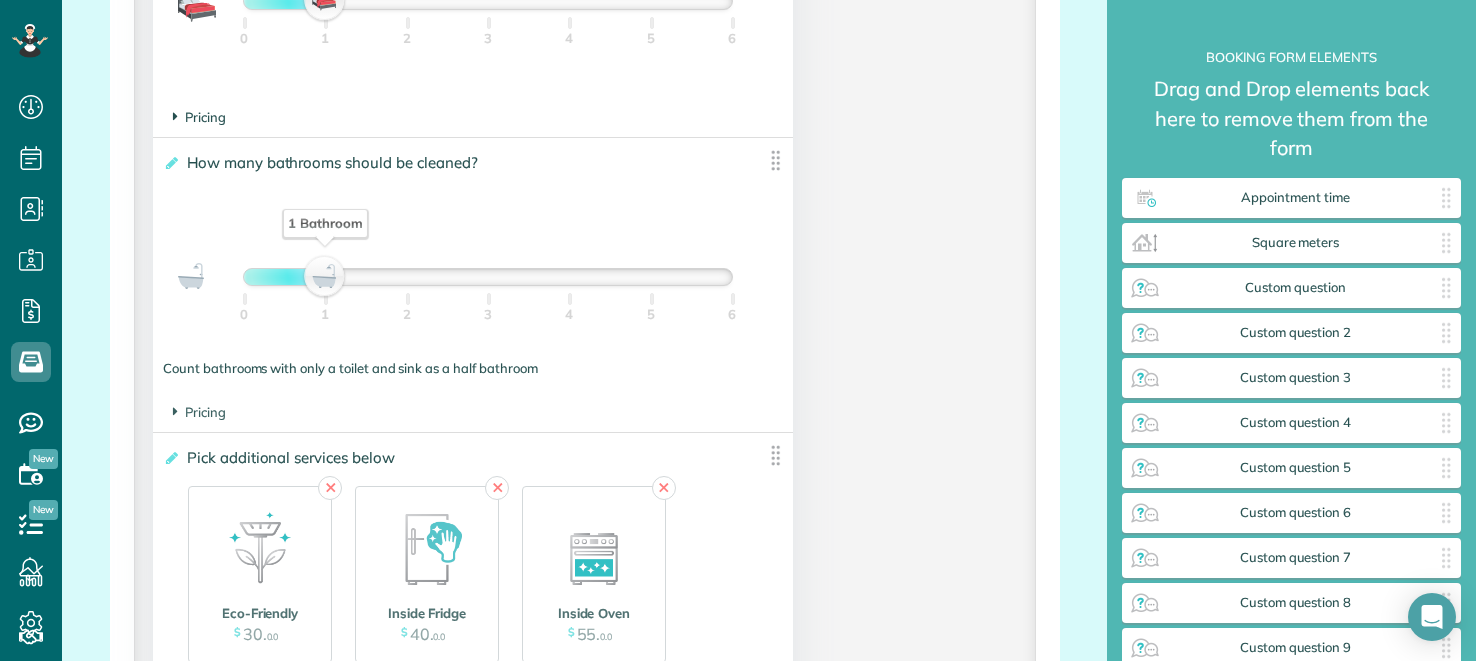 click on "Pricing" at bounding box center (199, 117) 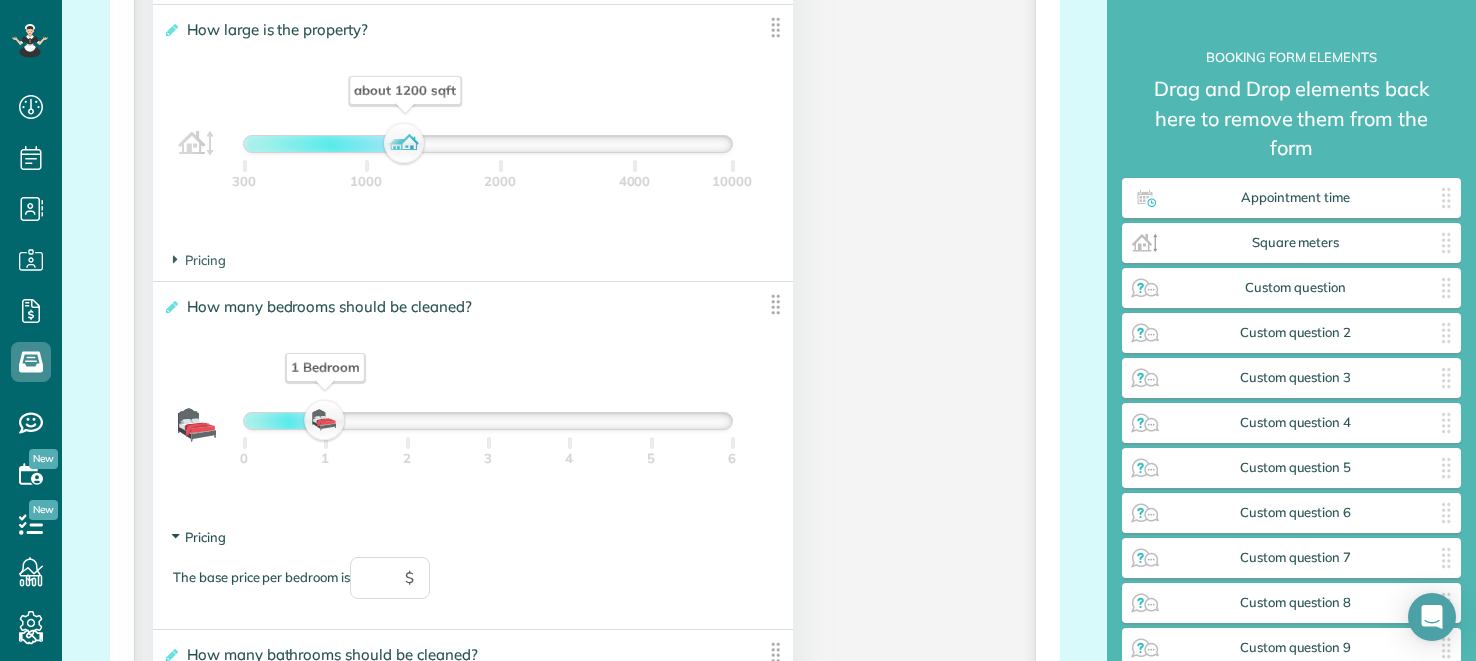 scroll, scrollTop: 1454, scrollLeft: 0, axis: vertical 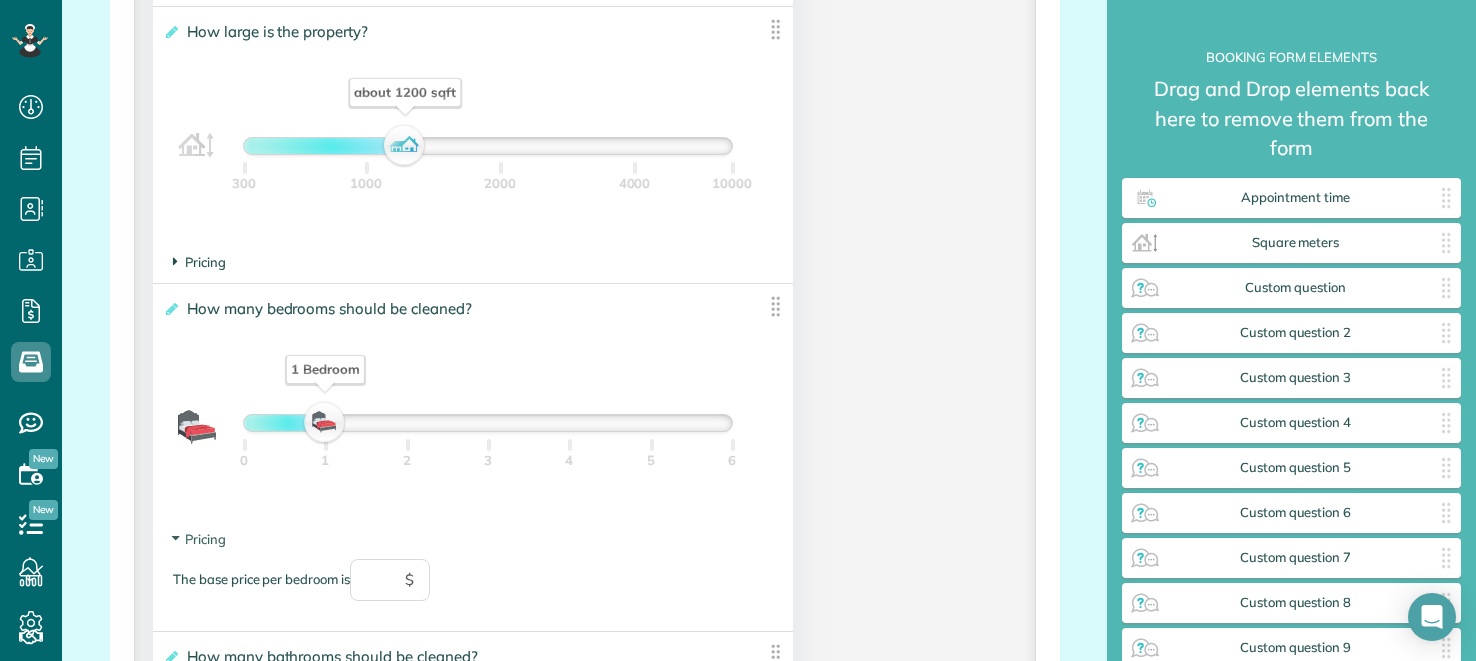 click on "Pricing" at bounding box center (199, 262) 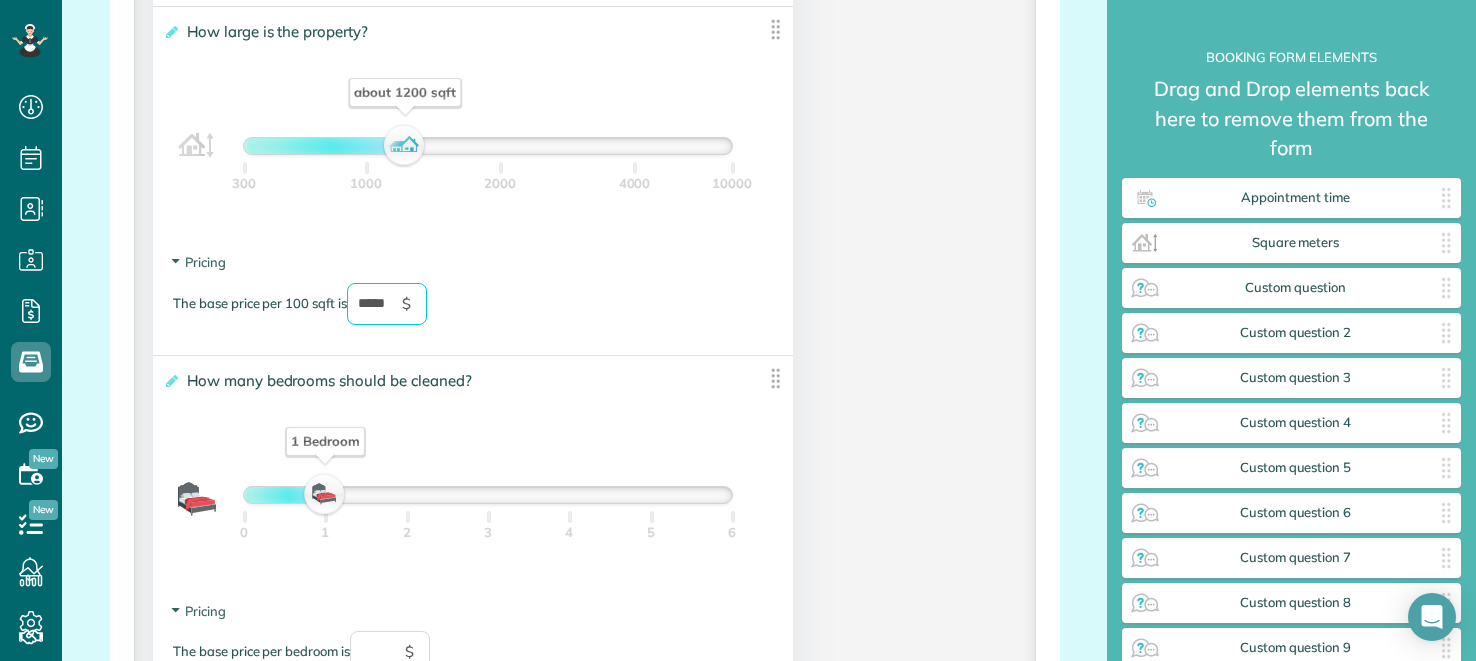 click on "*****" at bounding box center (387, 304) 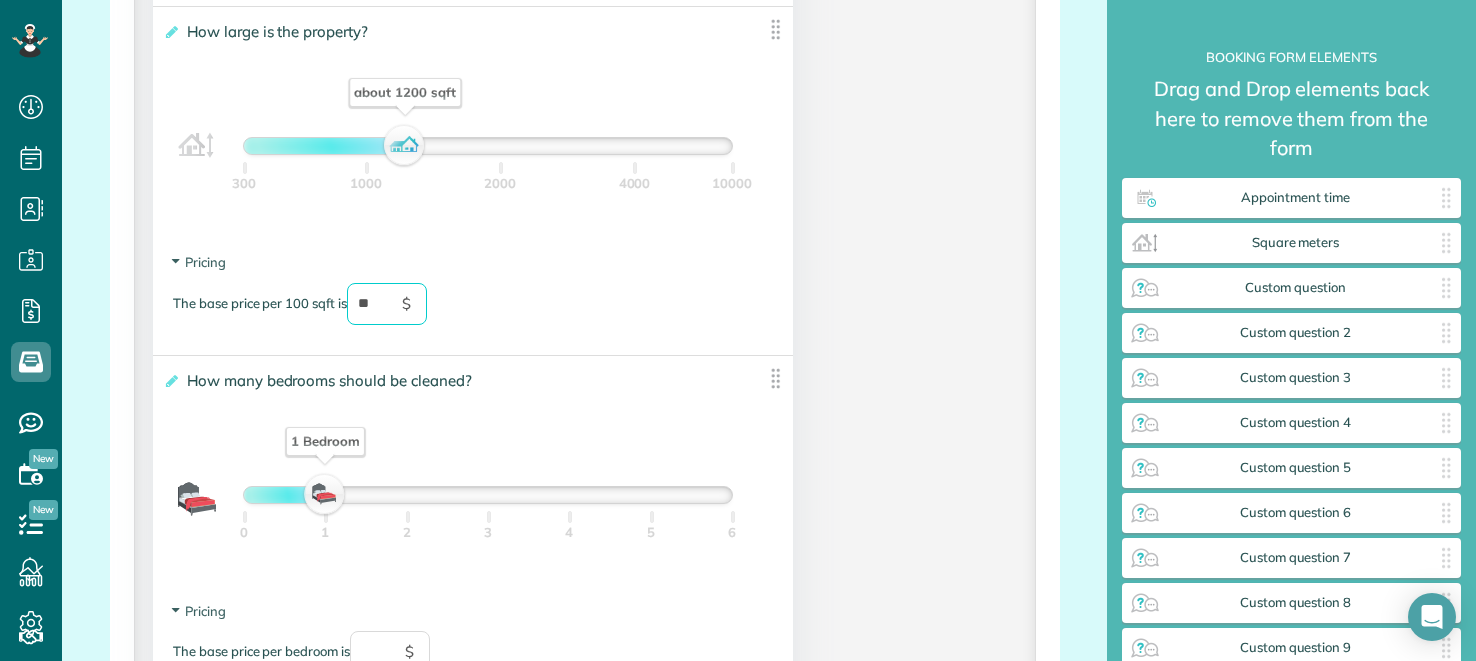type on "*" 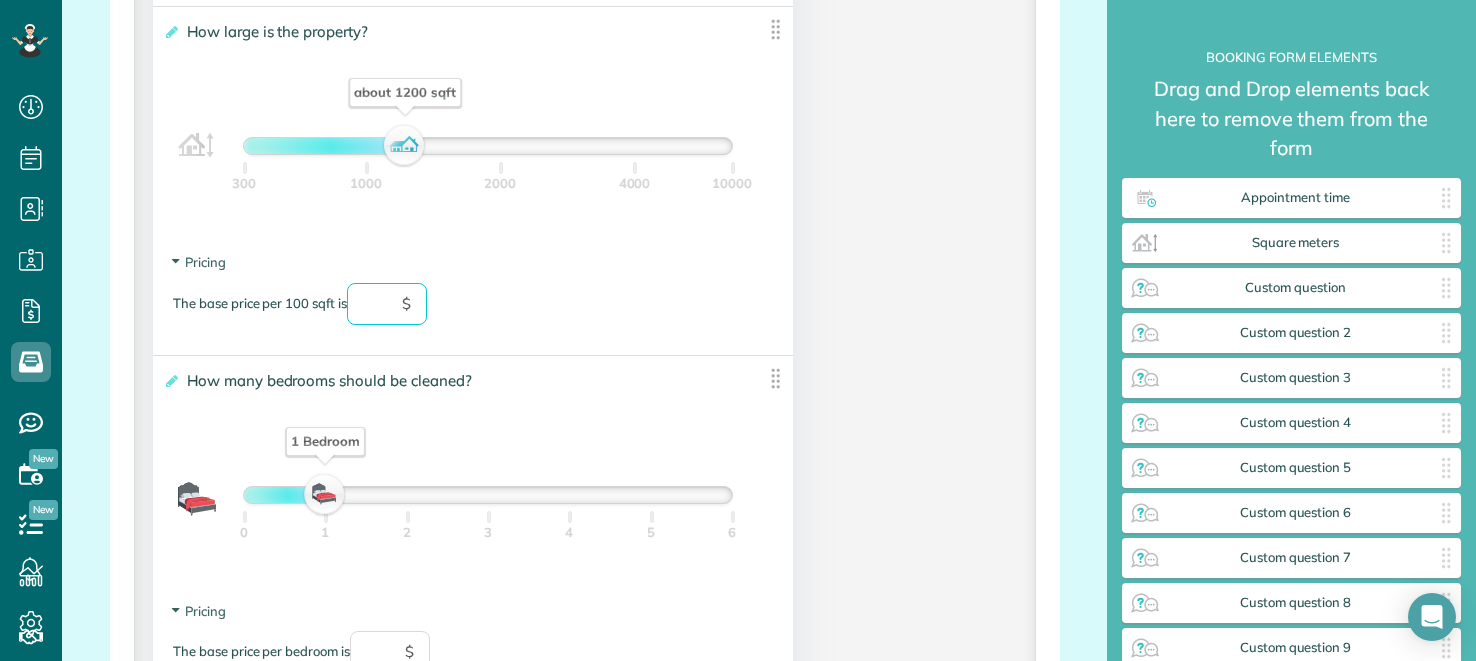 click at bounding box center (387, 304) 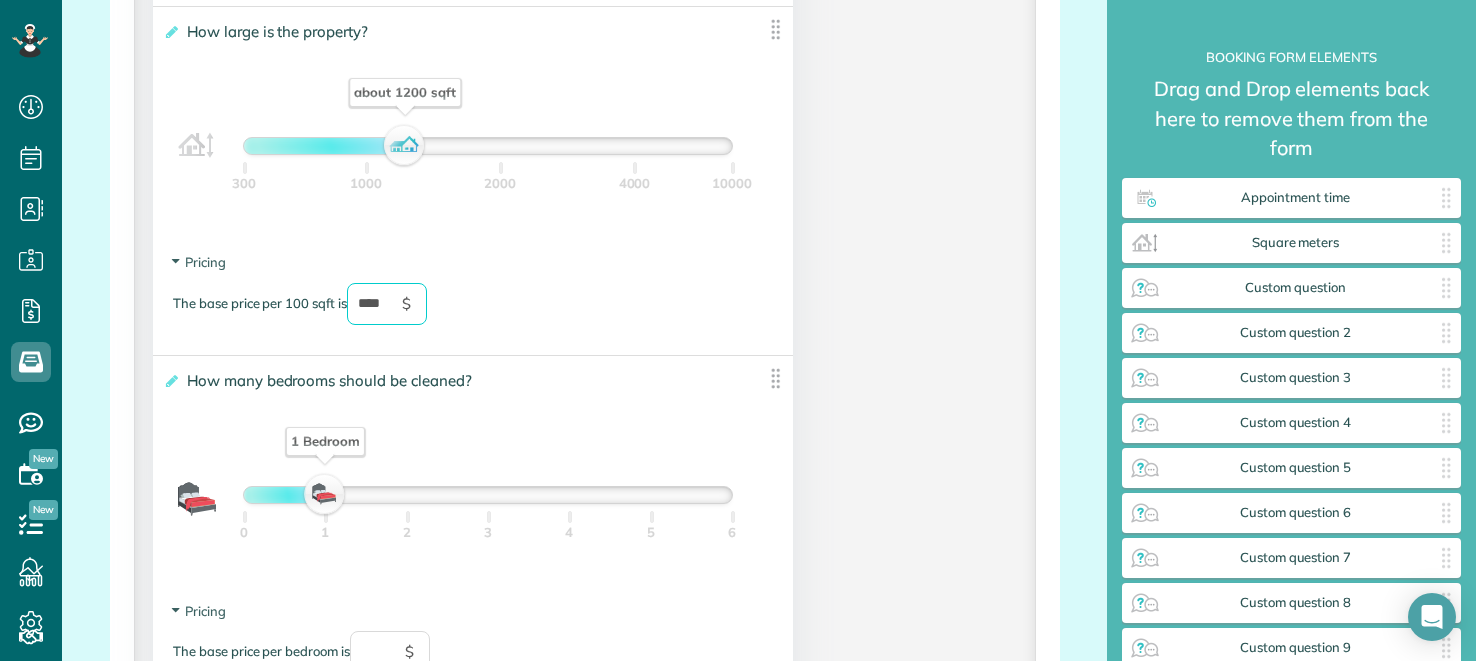 type on "*****" 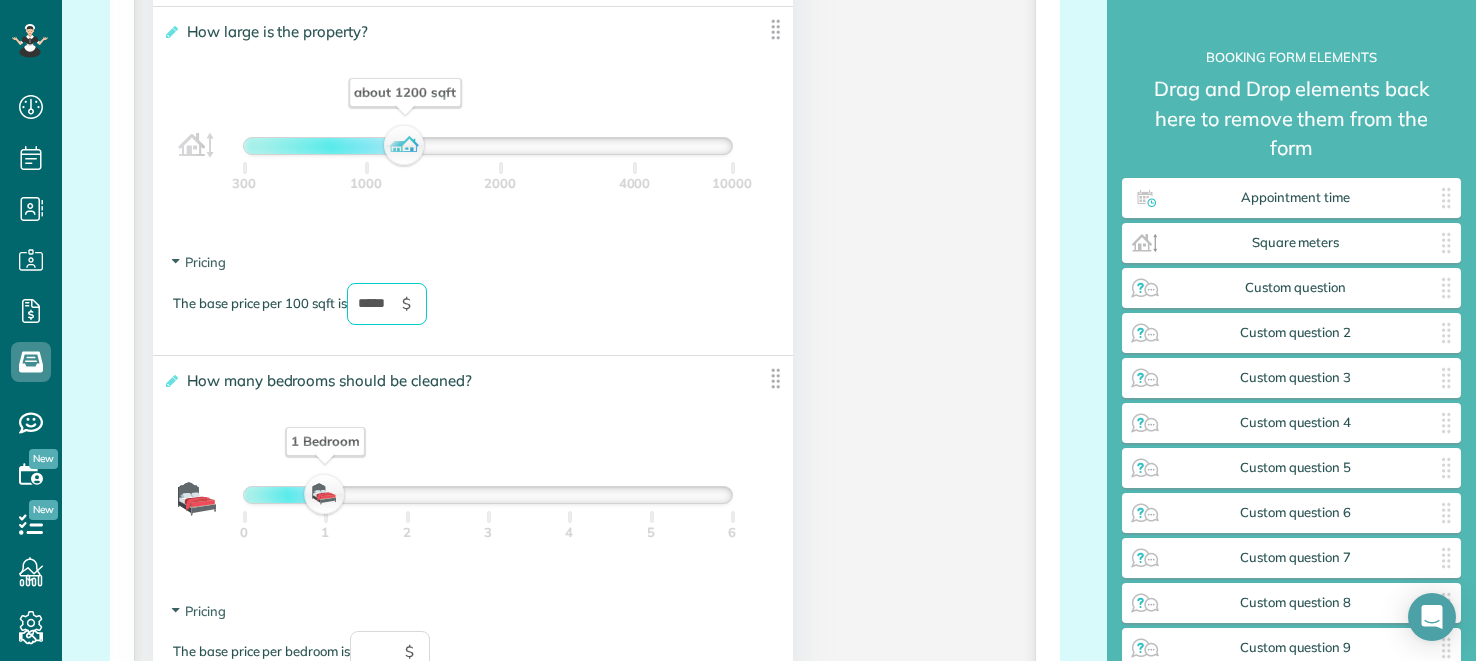 click on "Pricing
The base price per 100 sqft is
*****
$" at bounding box center [473, 298] 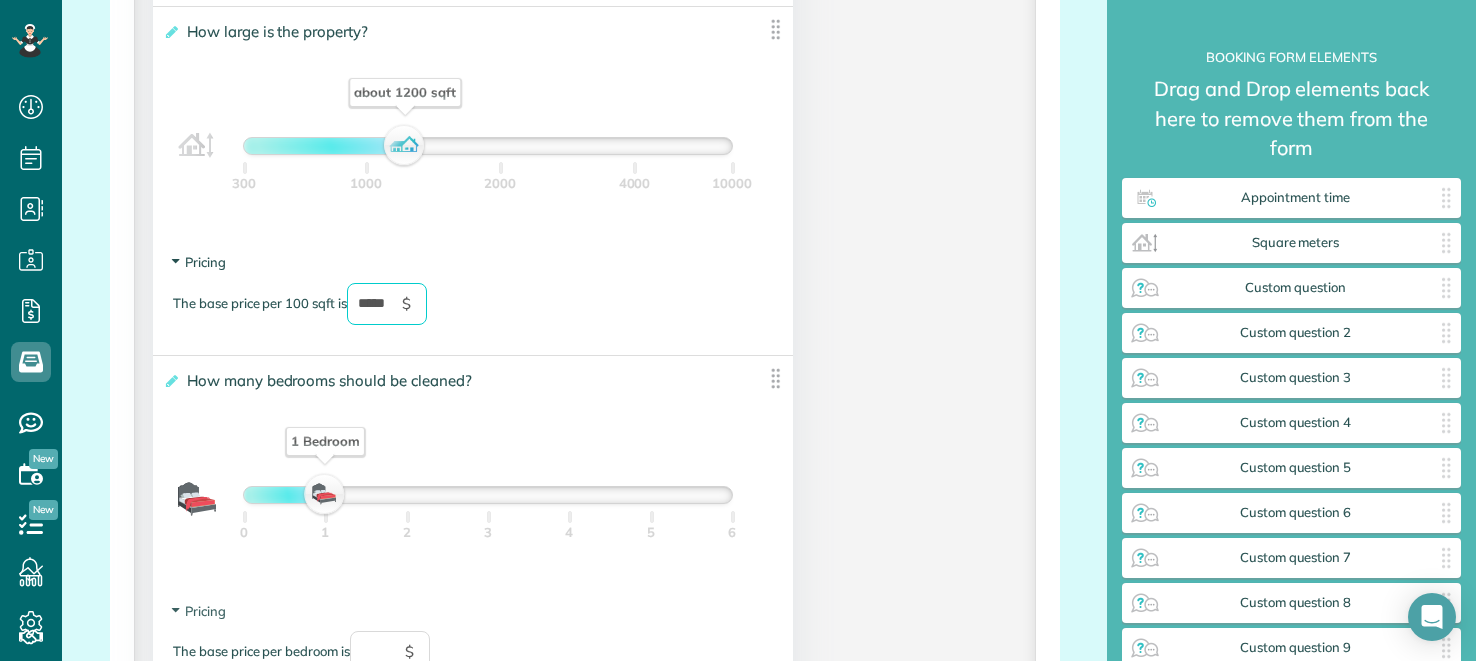 click on "Pricing" at bounding box center (199, 262) 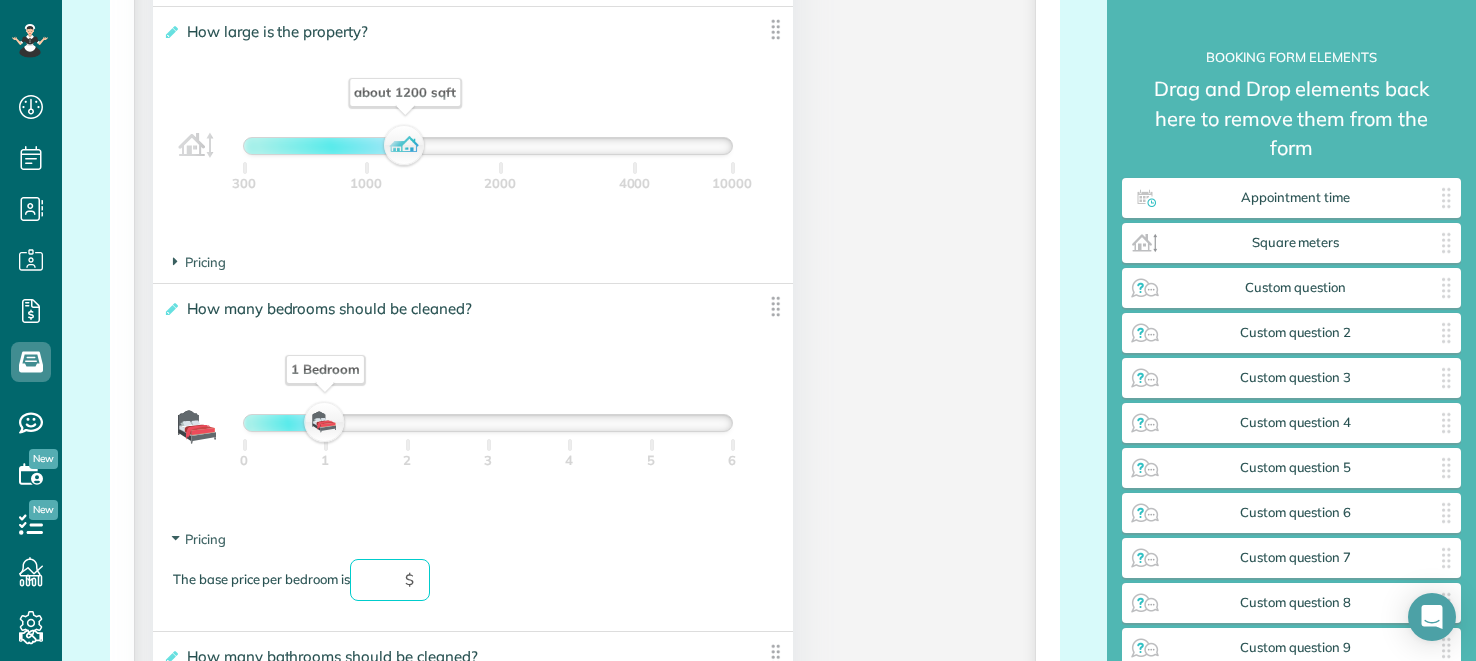 click at bounding box center [390, 580] 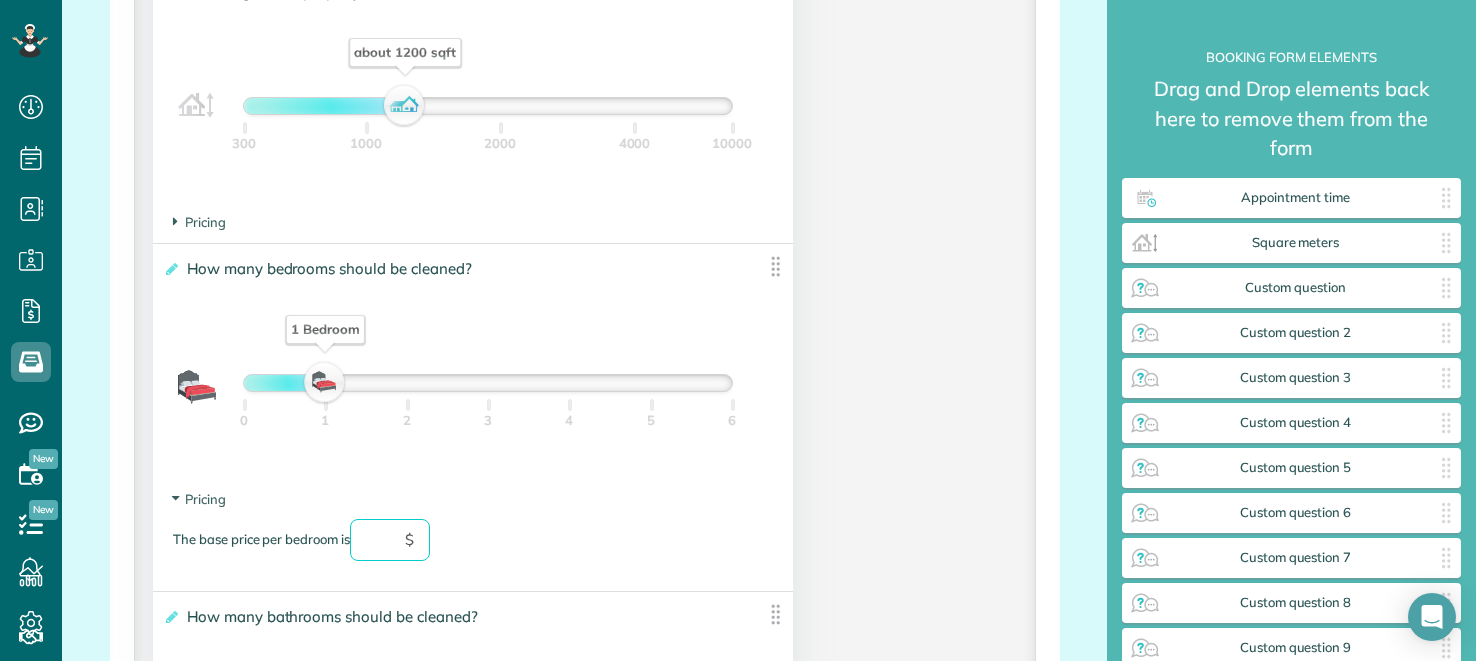 scroll, scrollTop: 1499, scrollLeft: 0, axis: vertical 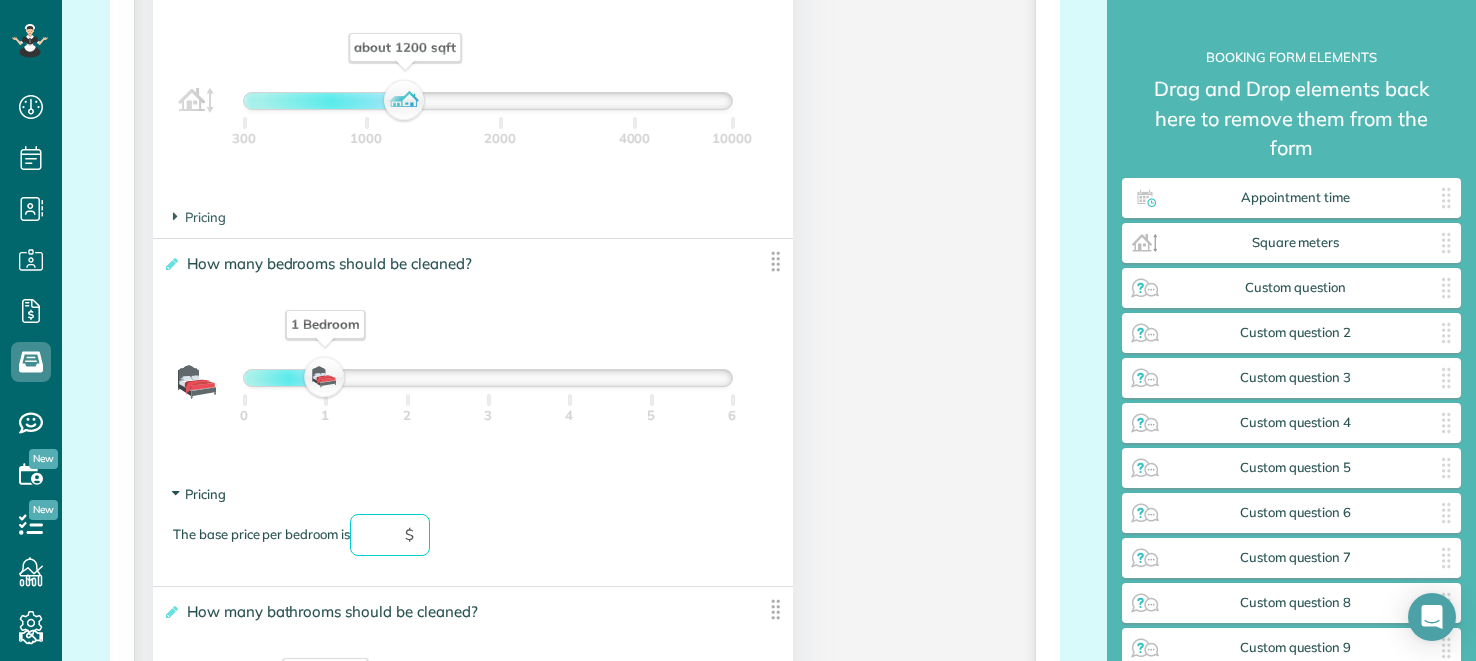 click on "Pricing" at bounding box center (199, 494) 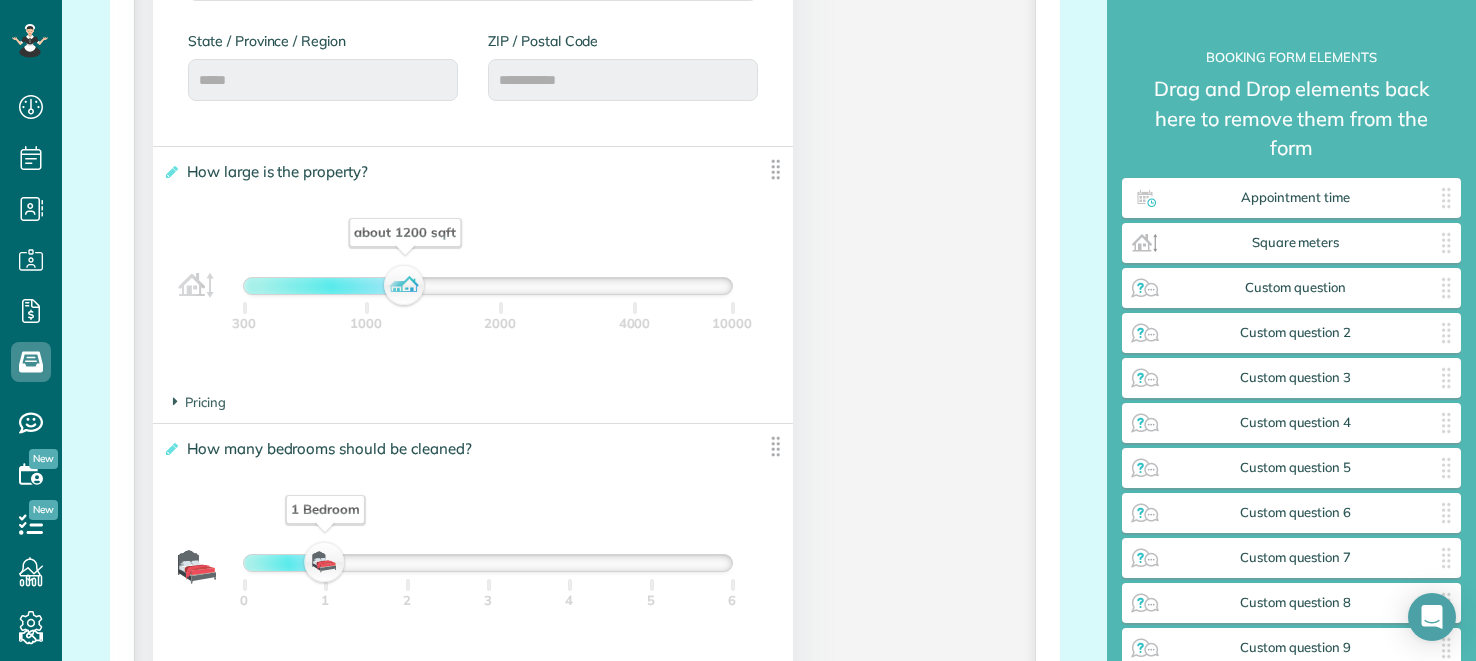 scroll, scrollTop: 1313, scrollLeft: 0, axis: vertical 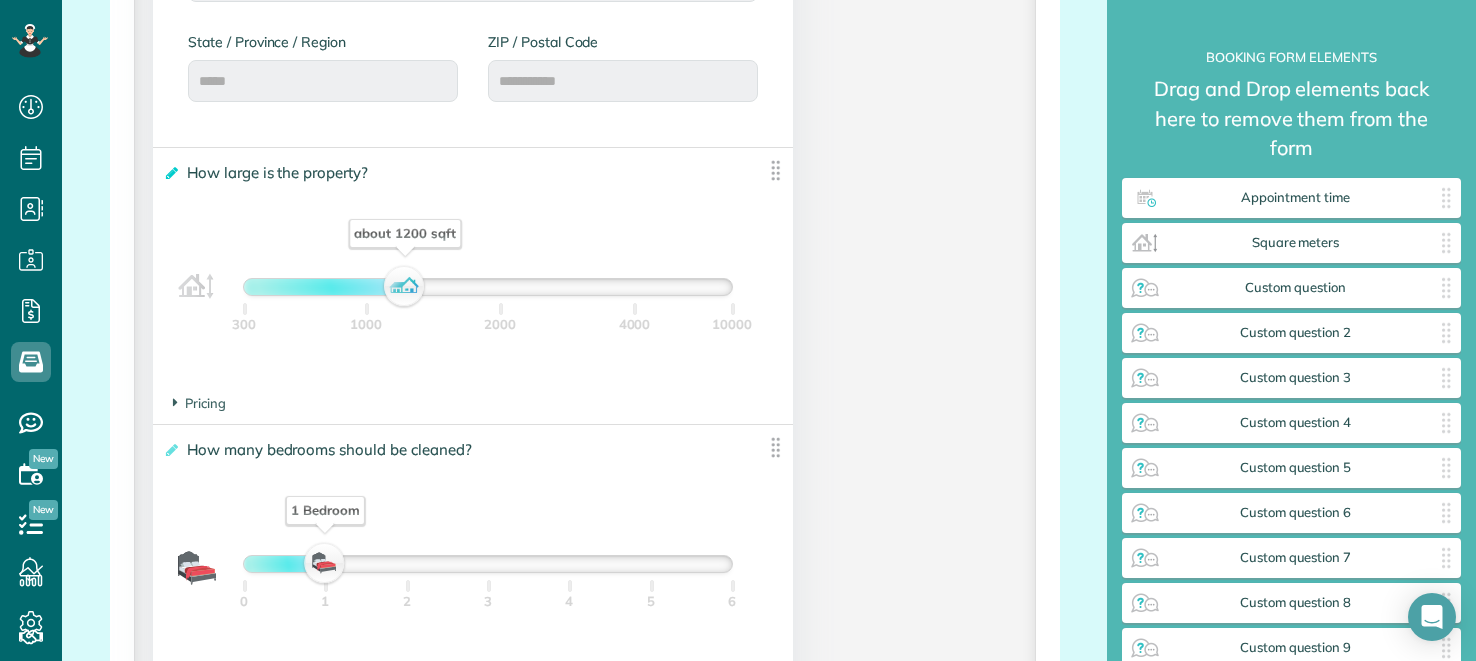 click at bounding box center [170, 173] 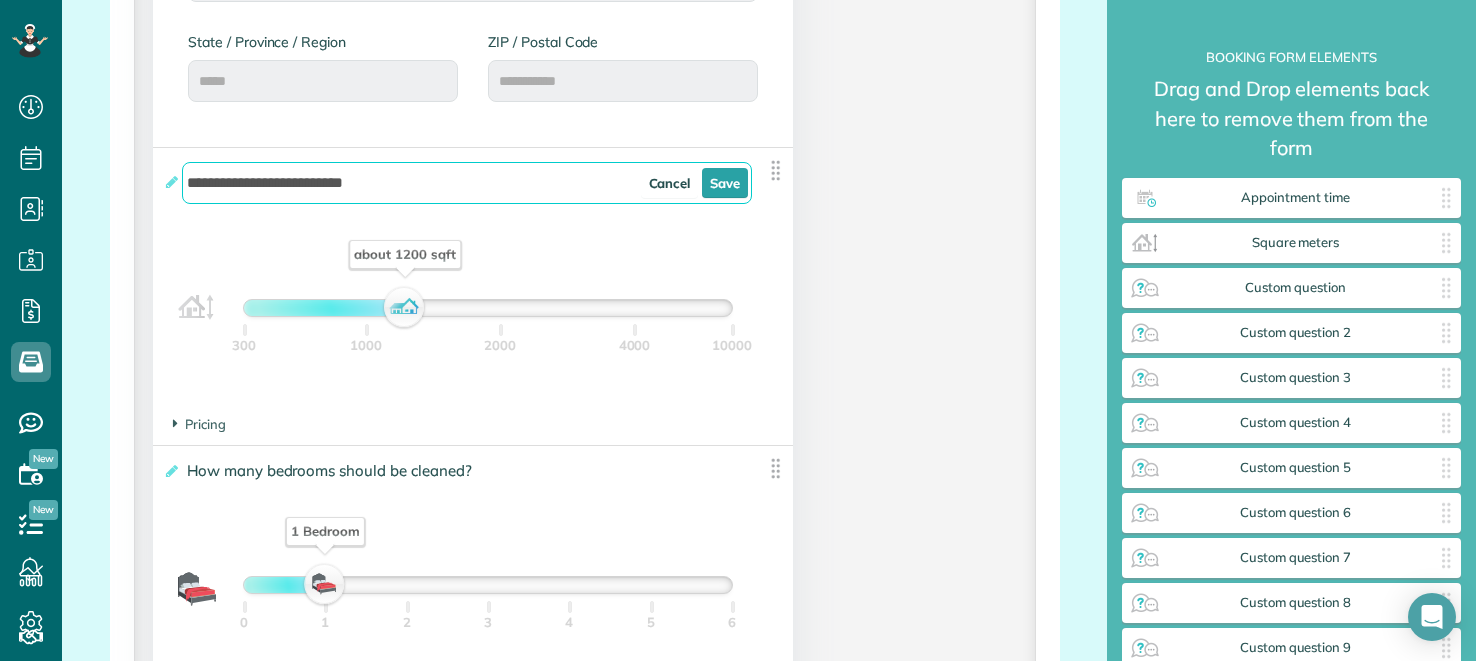 click on "**********" at bounding box center (458, 183) 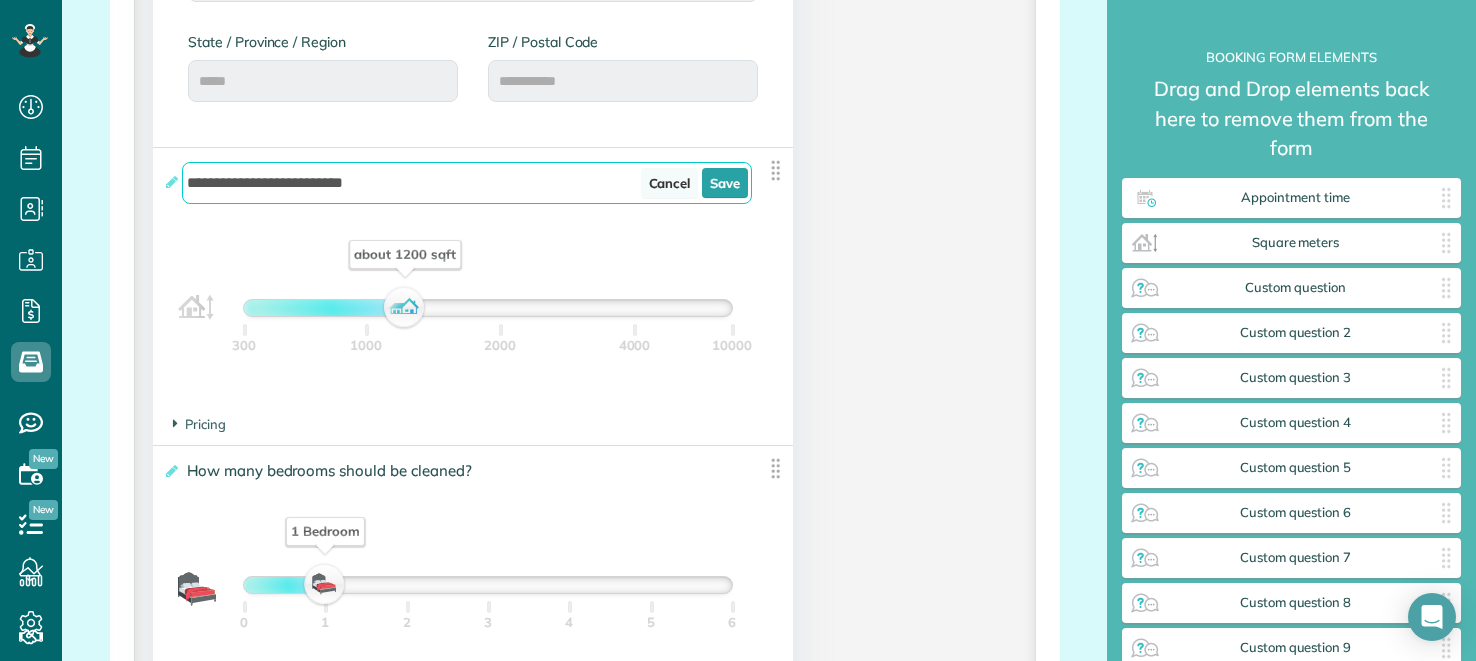 click on "Cancel" at bounding box center (670, 183) 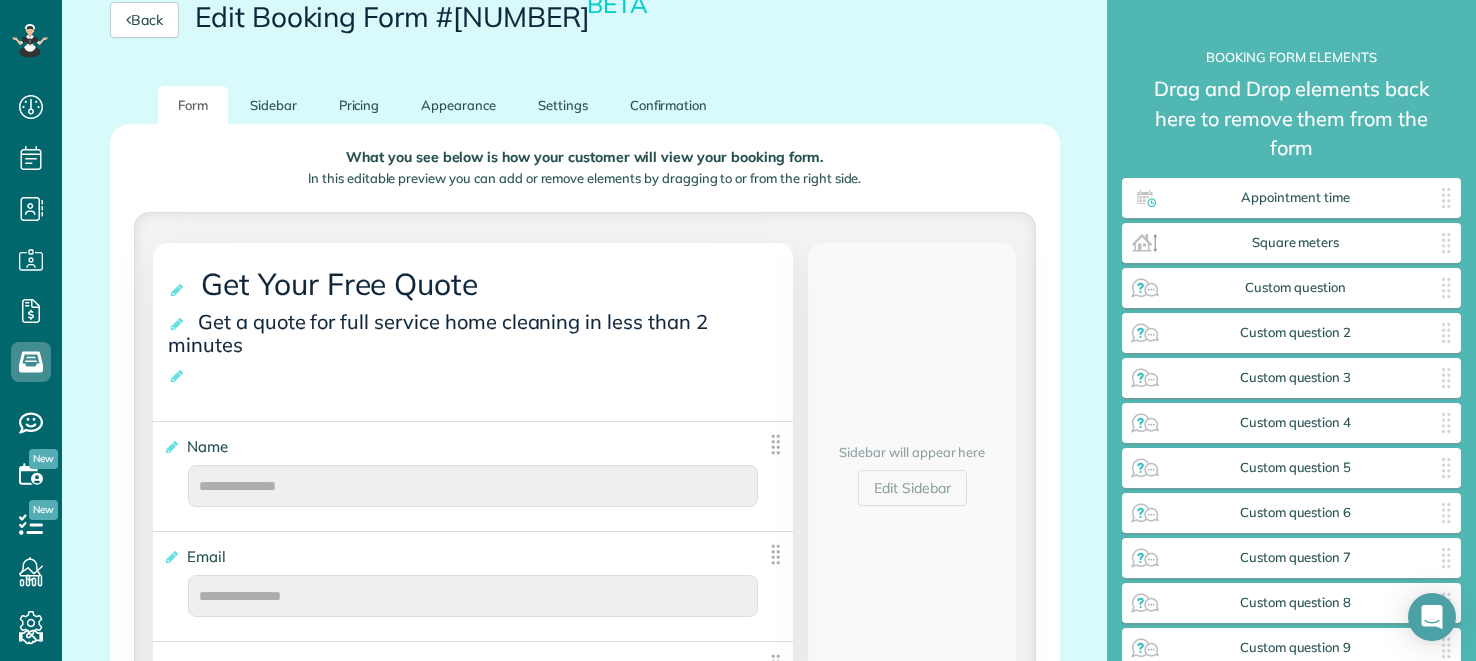 scroll, scrollTop: 225, scrollLeft: 0, axis: vertical 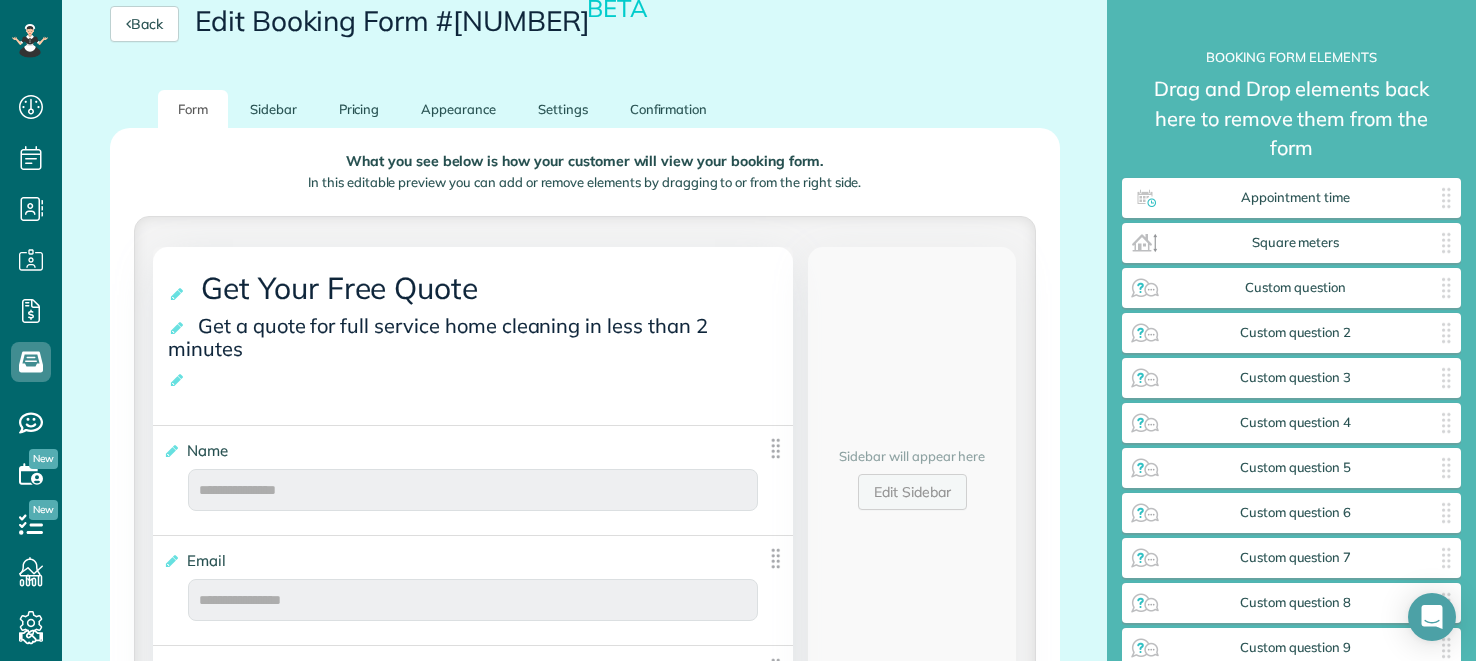 click on "Edit Sidebar" at bounding box center [912, 492] 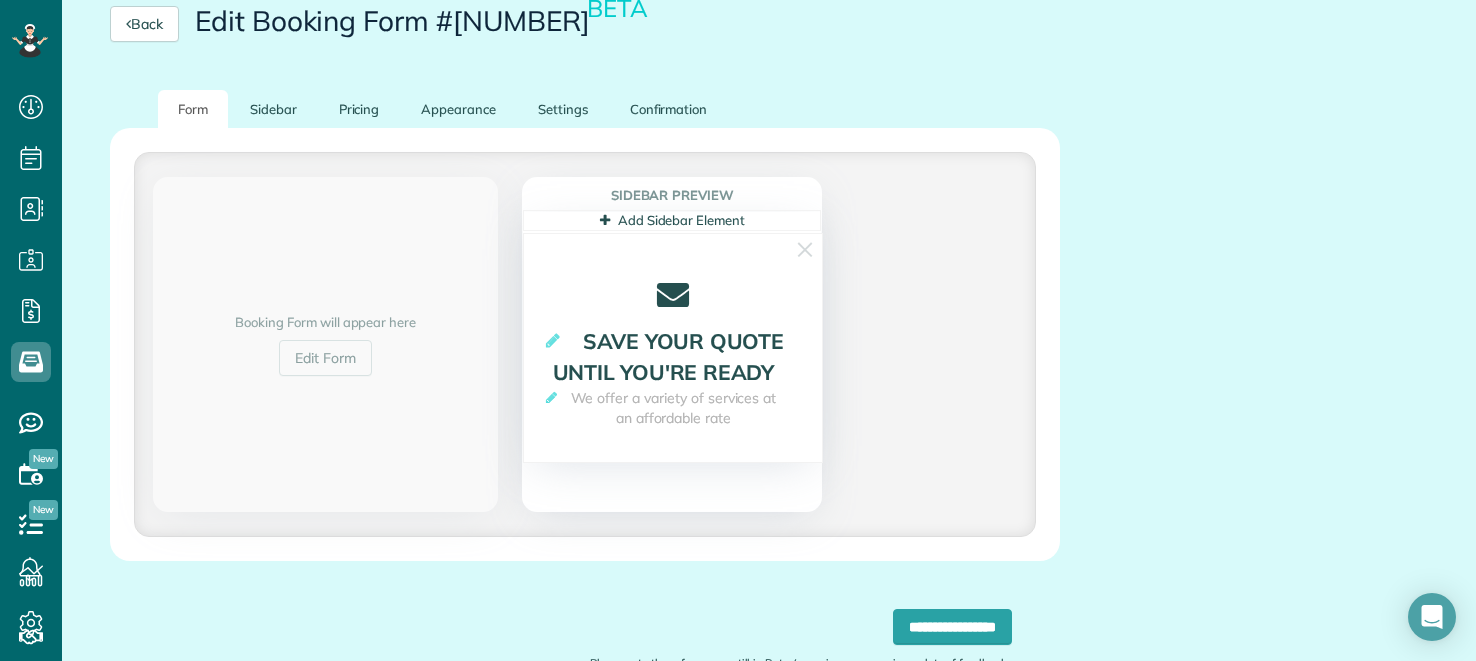 click on "Add Sidebar Element" at bounding box center (672, 220) 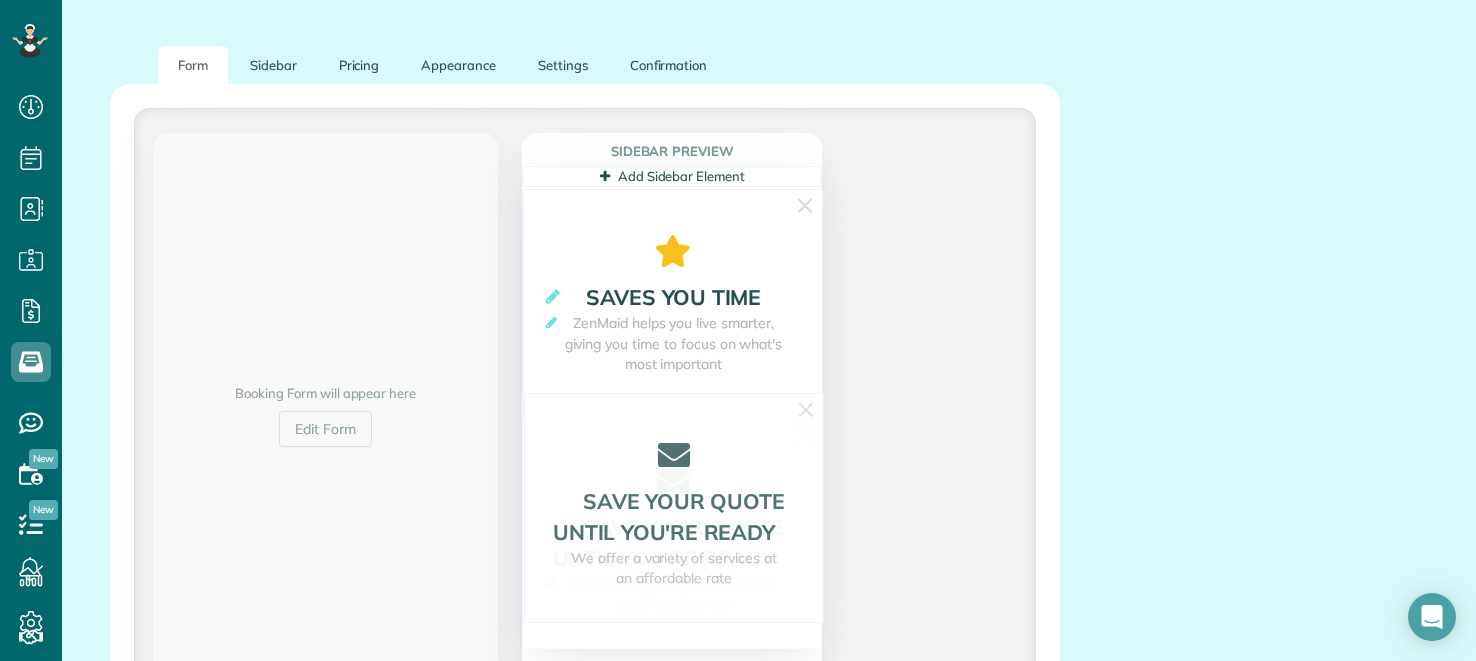 scroll, scrollTop: 265, scrollLeft: 0, axis: vertical 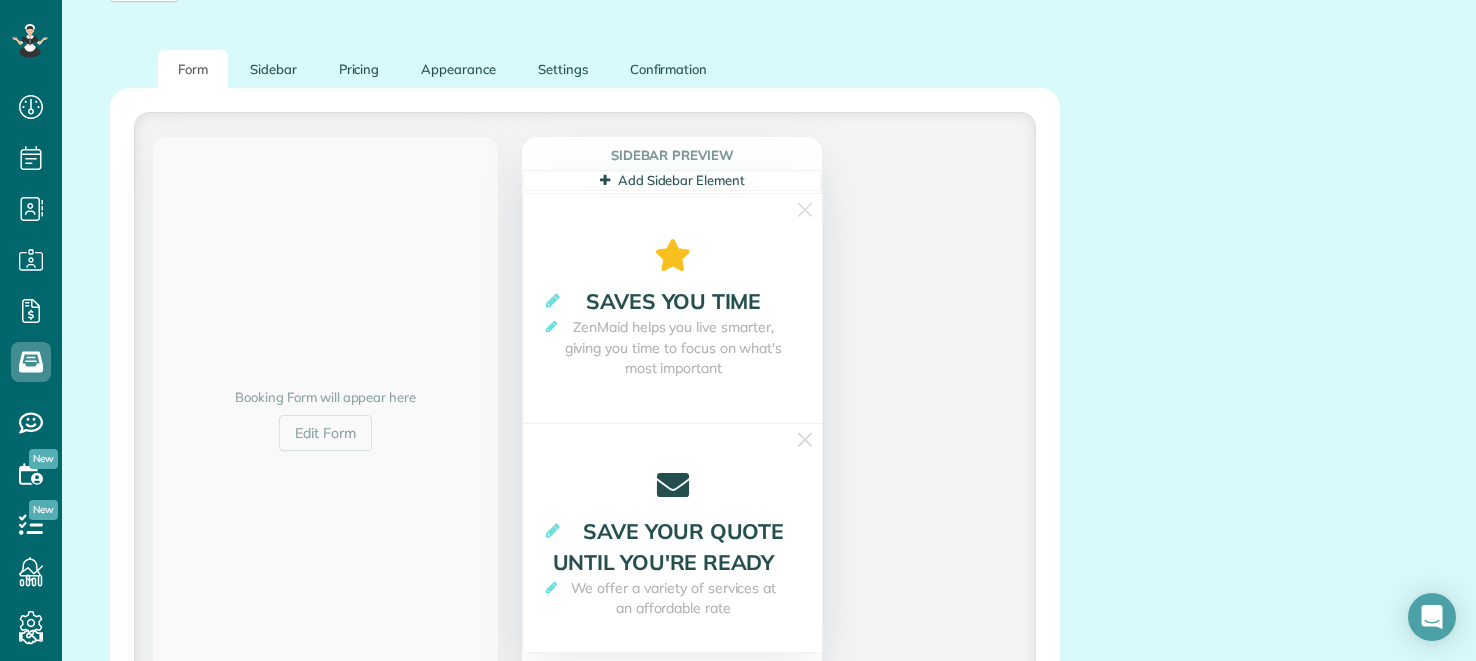 click on "ZenMaid helps you live smarter, giving you time to focus on what's most important" at bounding box center [673, 348] 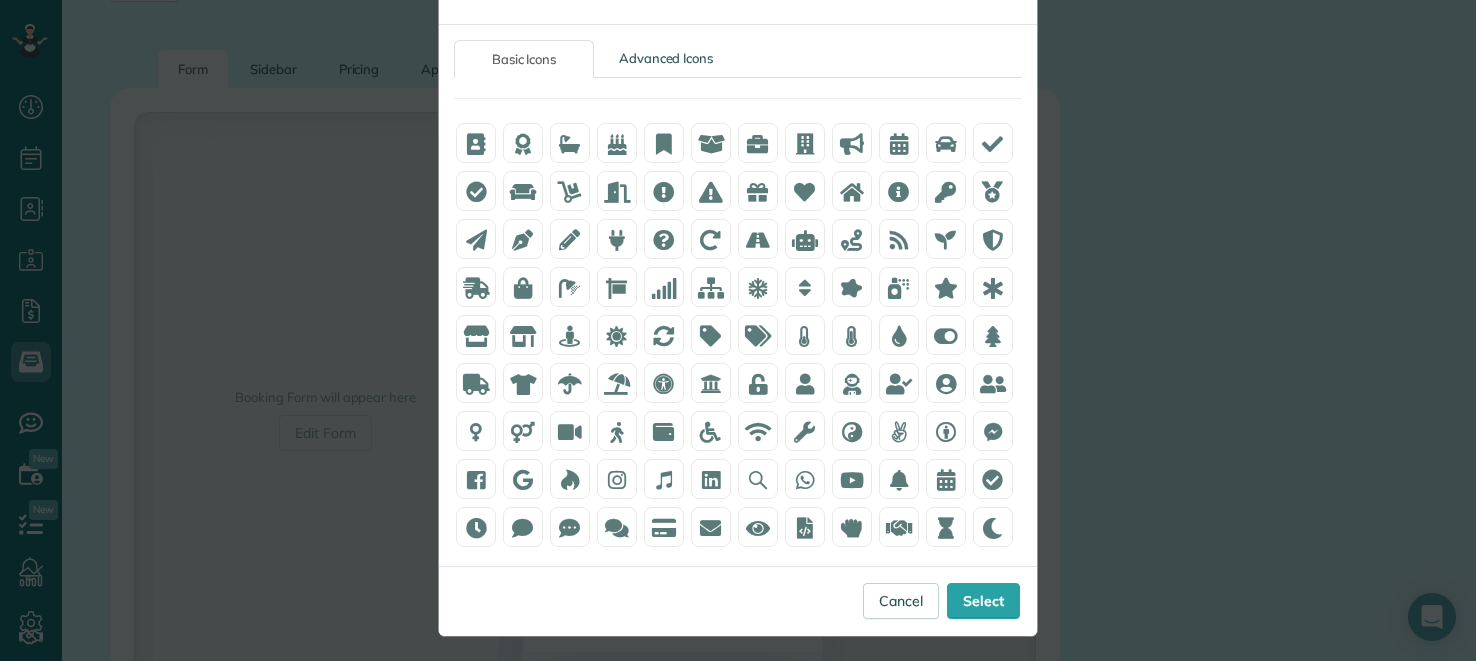 scroll, scrollTop: 78, scrollLeft: 0, axis: vertical 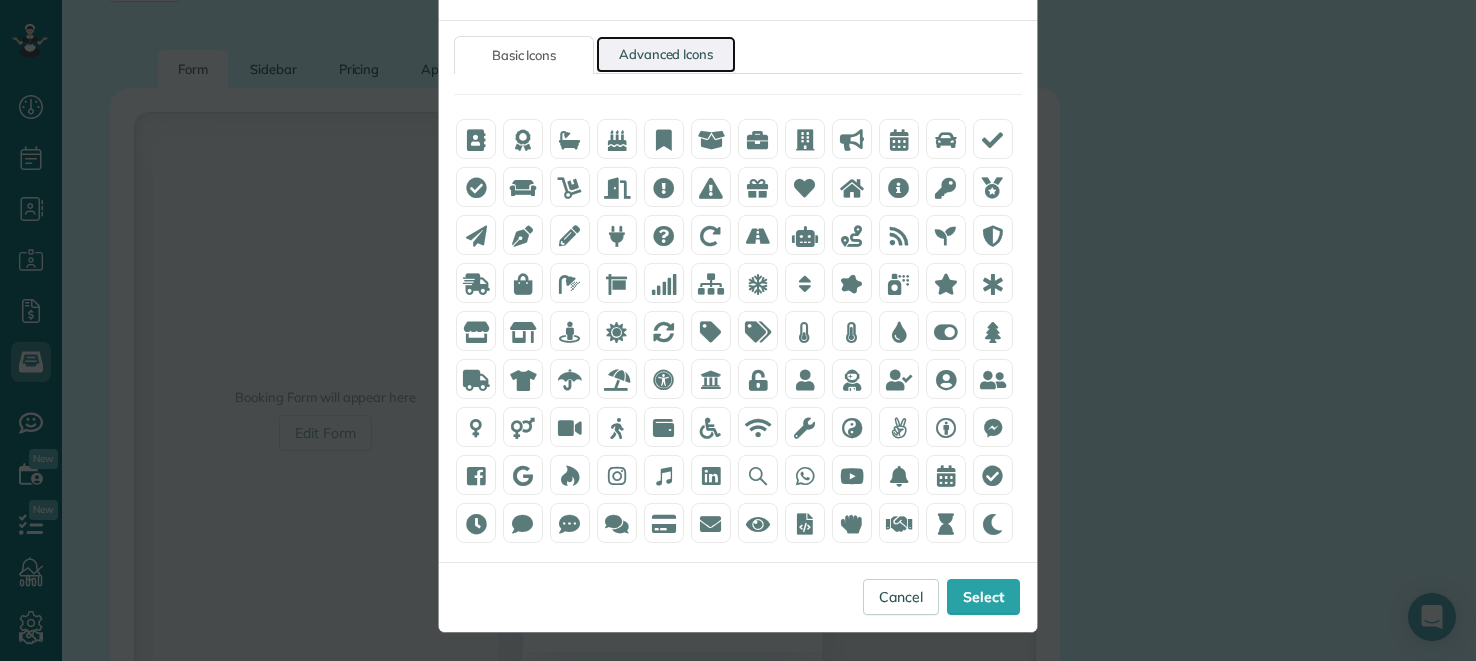 click on "Advanced Icons" at bounding box center [666, 54] 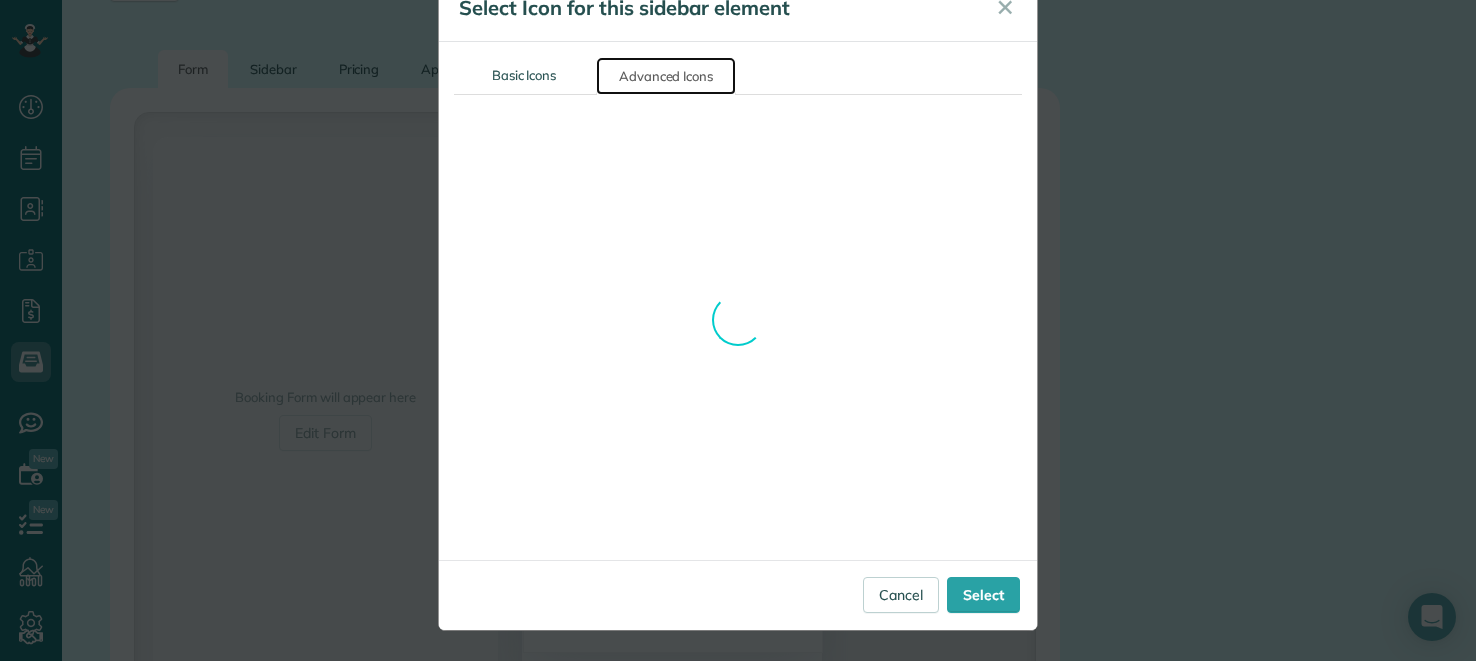 scroll, scrollTop: 55, scrollLeft: 0, axis: vertical 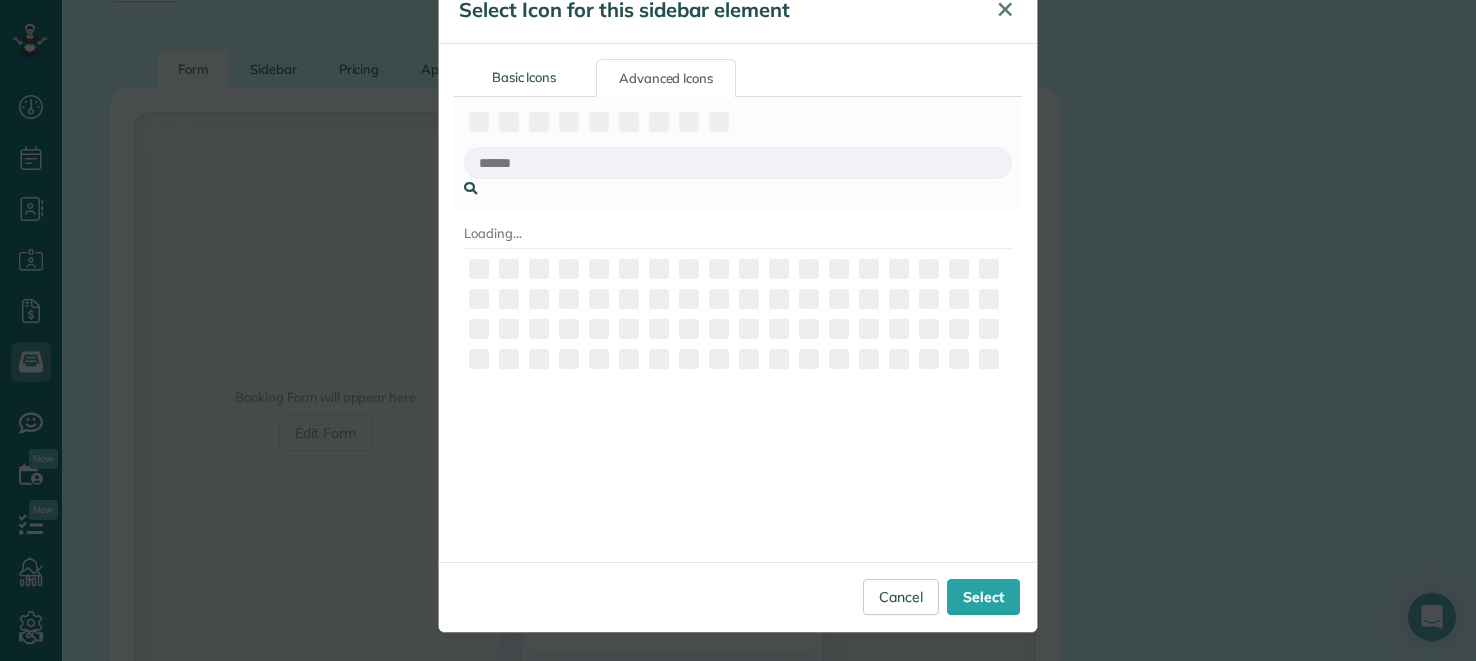 click on "✕" at bounding box center [1005, 9] 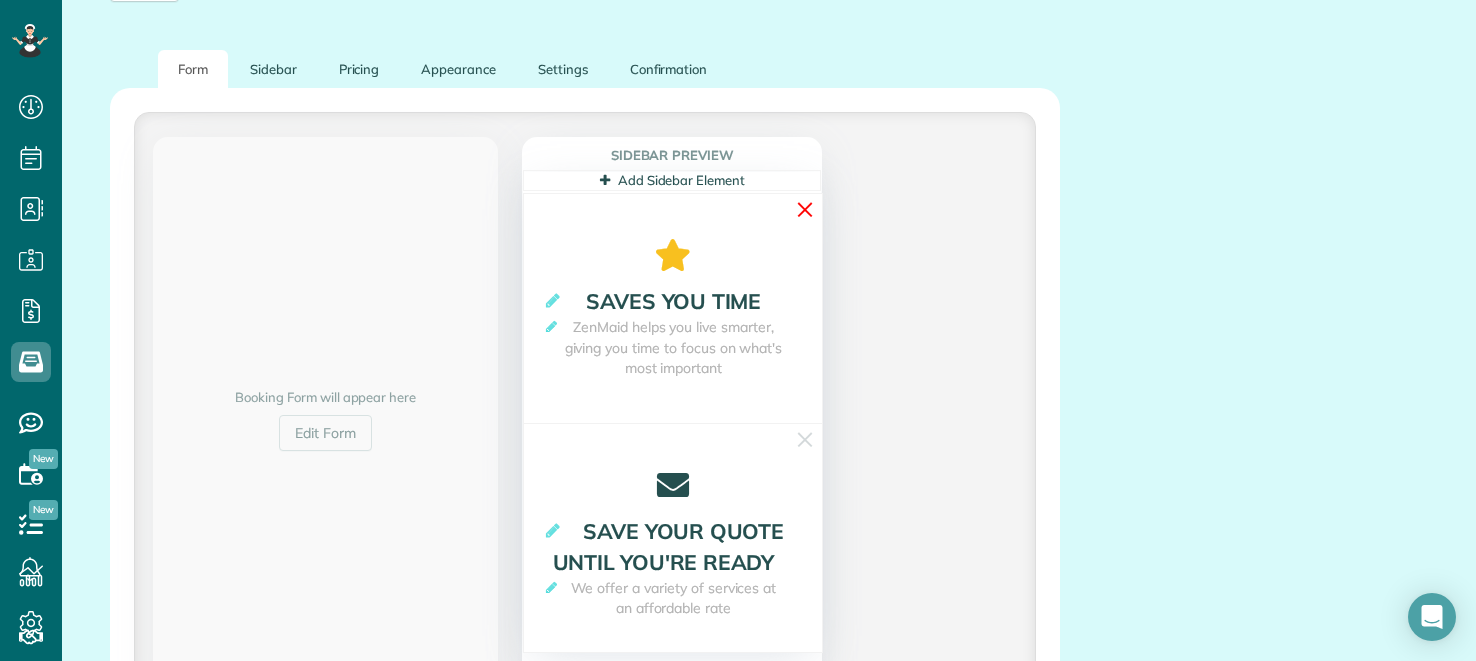 click on "✕" at bounding box center (805, 209) 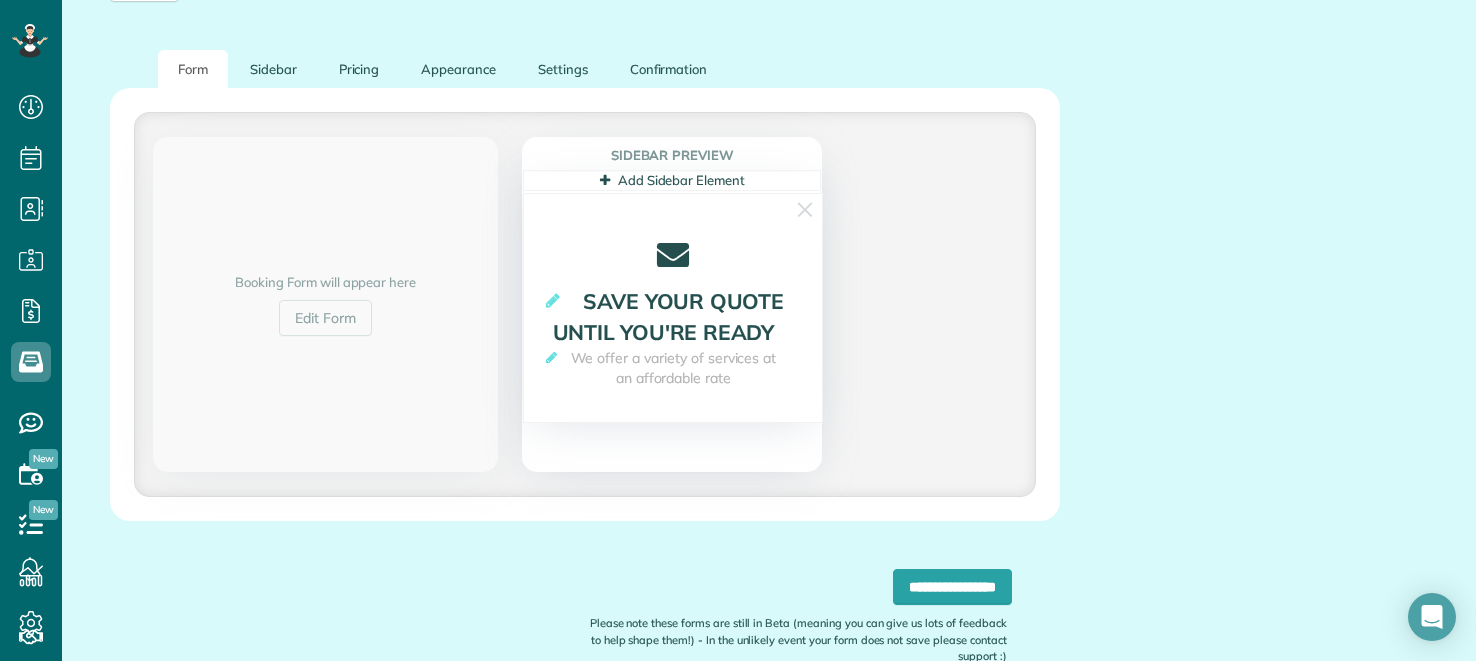click on "Sidebar Preview" at bounding box center (672, 155) 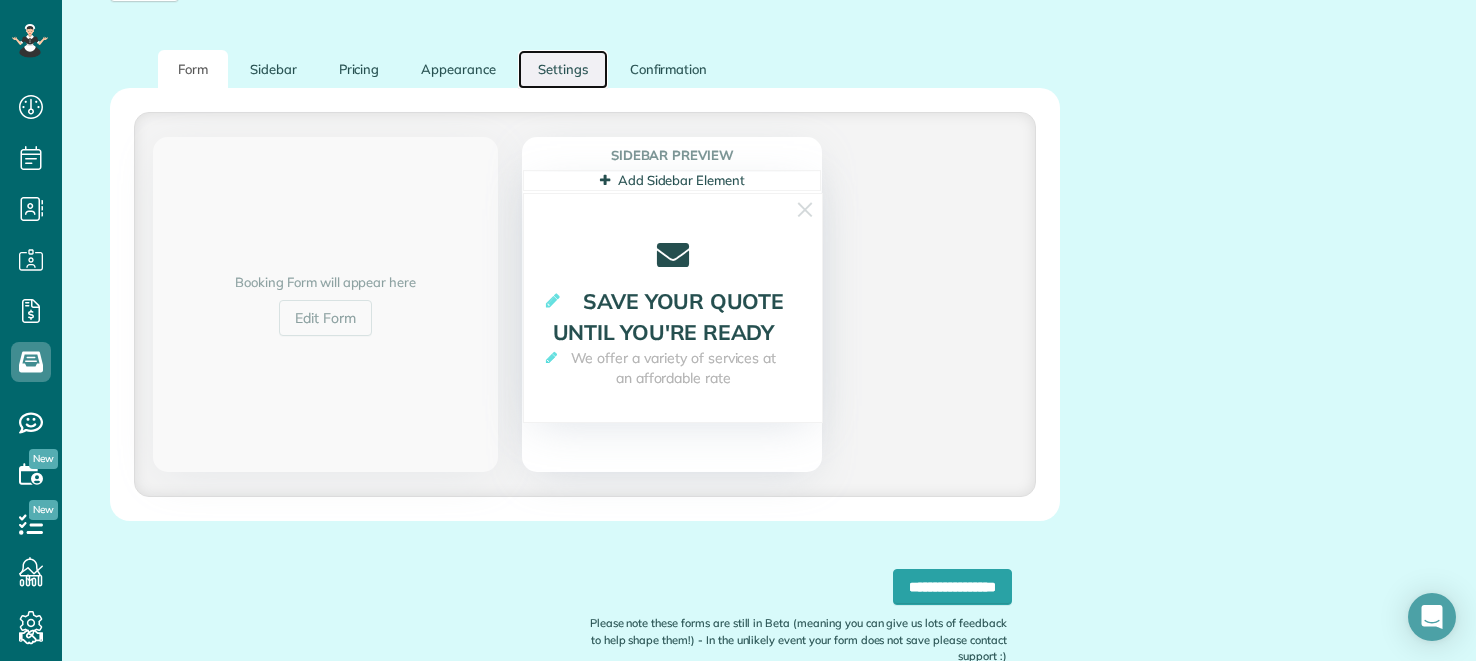 click on "Settings" at bounding box center (563, 69) 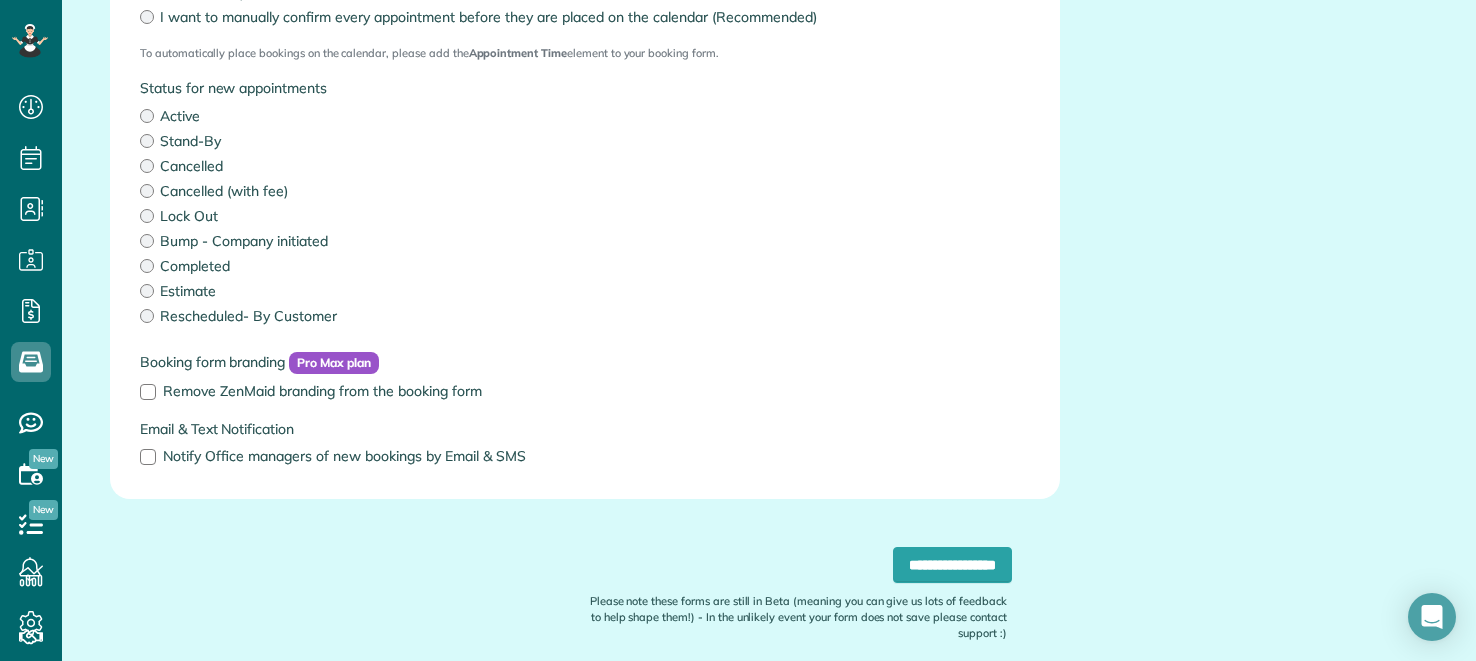 scroll, scrollTop: 625, scrollLeft: 0, axis: vertical 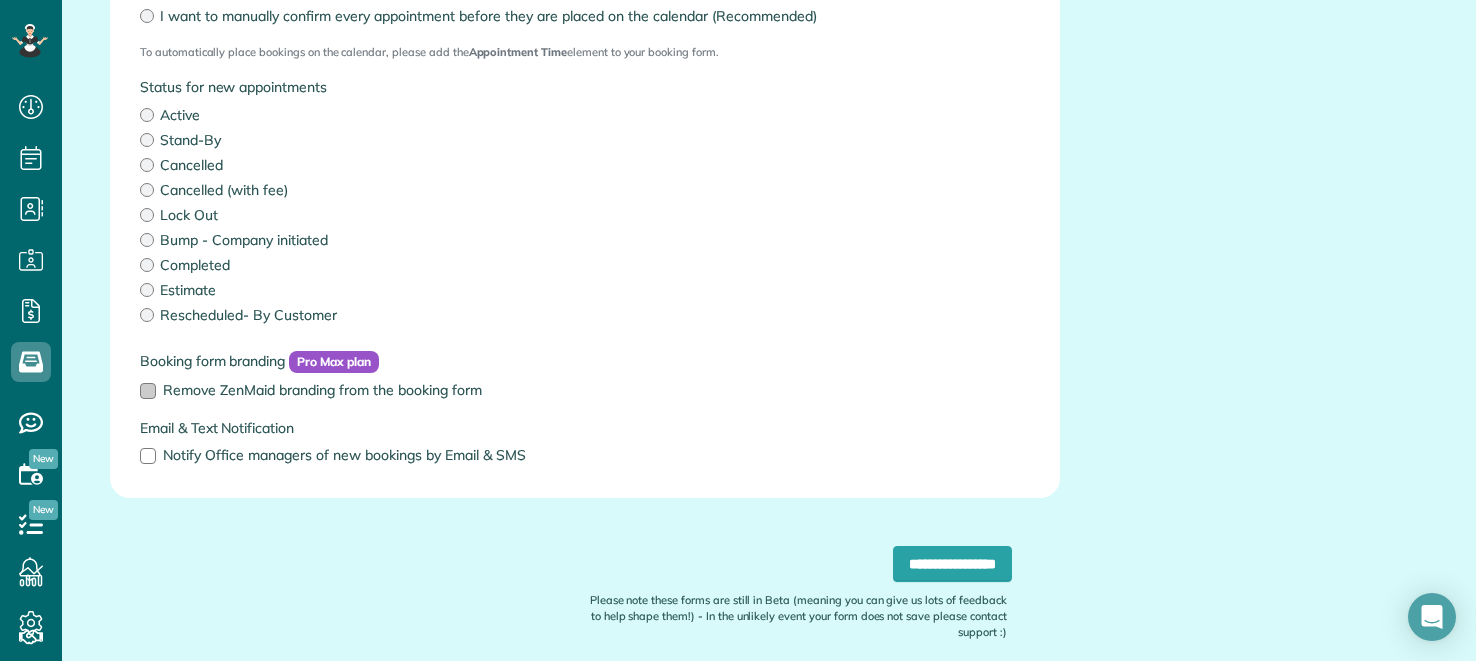 click at bounding box center (148, 391) 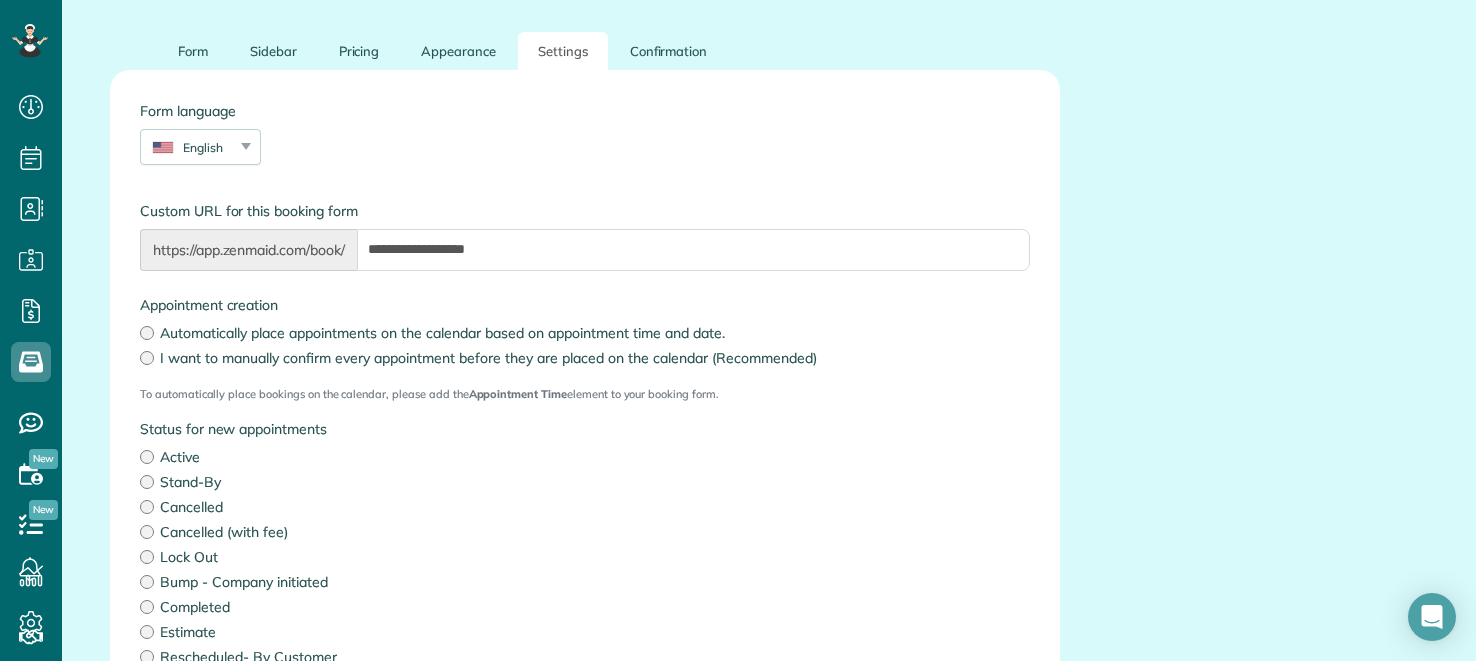 scroll, scrollTop: 278, scrollLeft: 0, axis: vertical 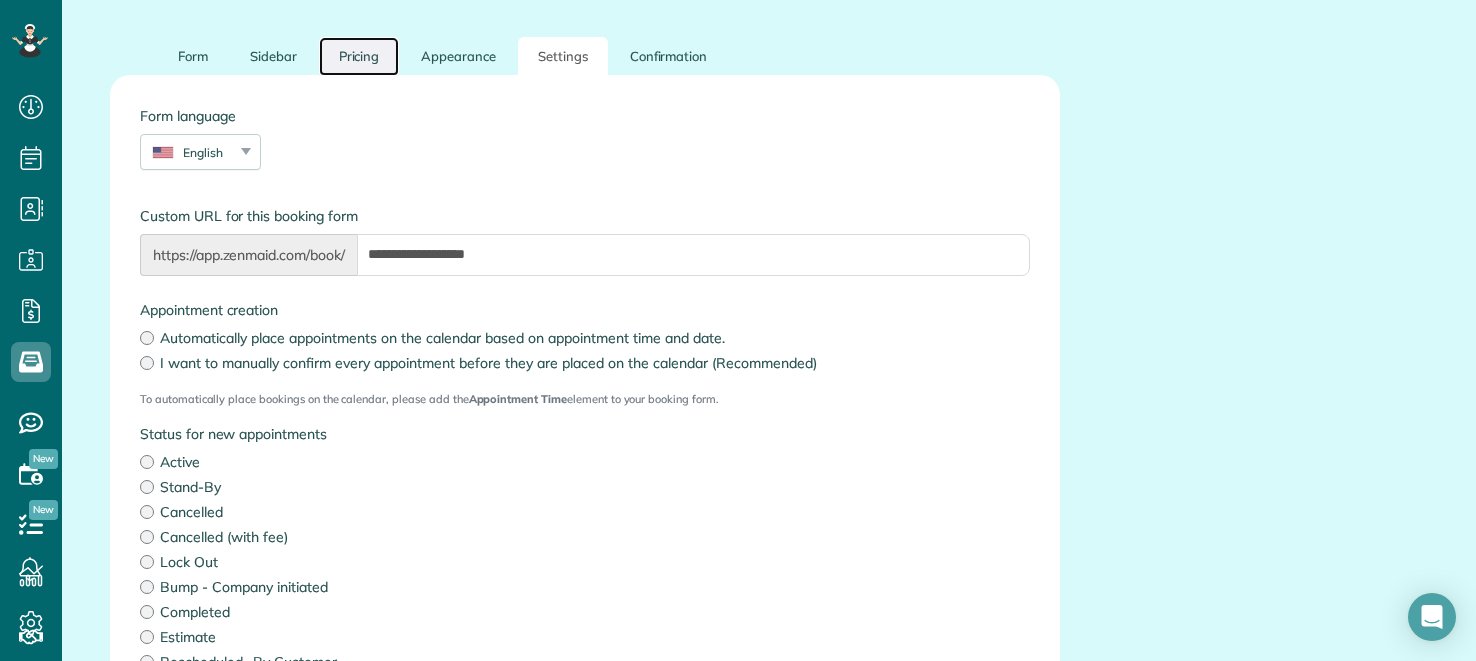 click on "Pricing" at bounding box center [359, 56] 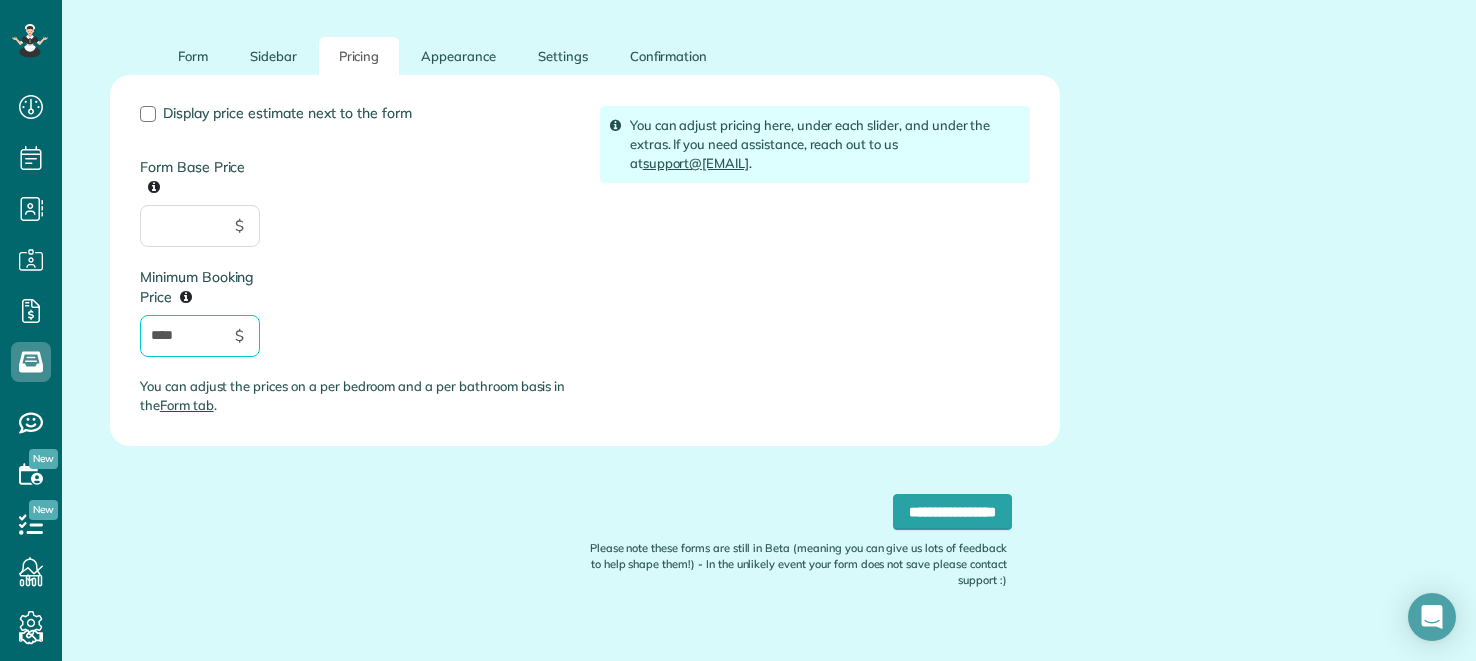 click on "****" at bounding box center (200, 336) 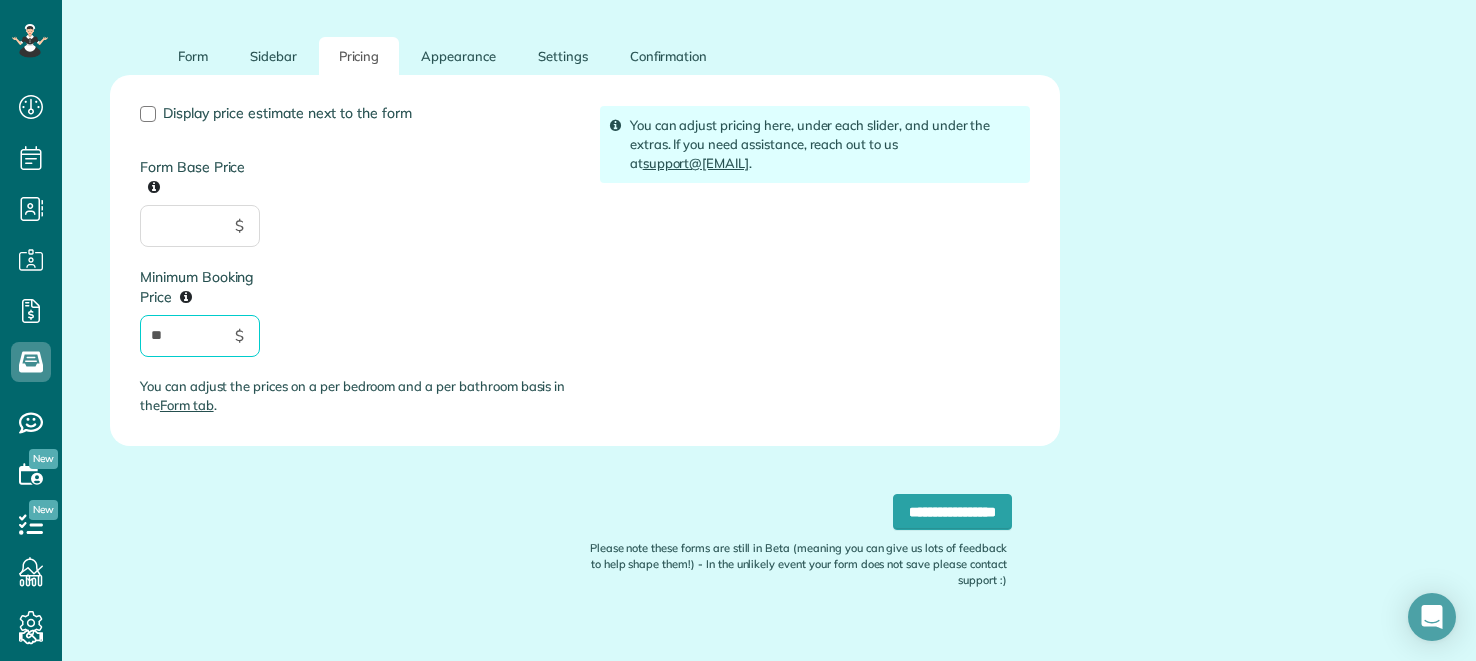 type on "*" 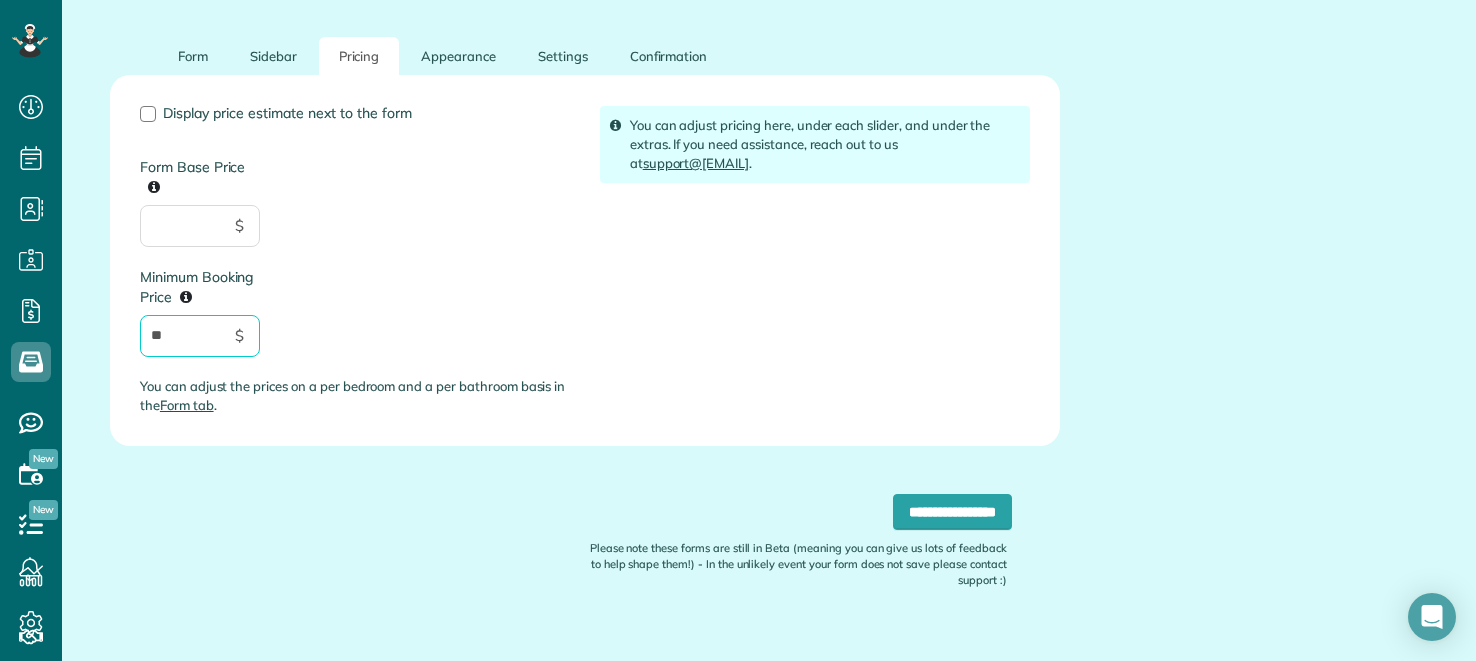 click on "**" at bounding box center (200, 336) 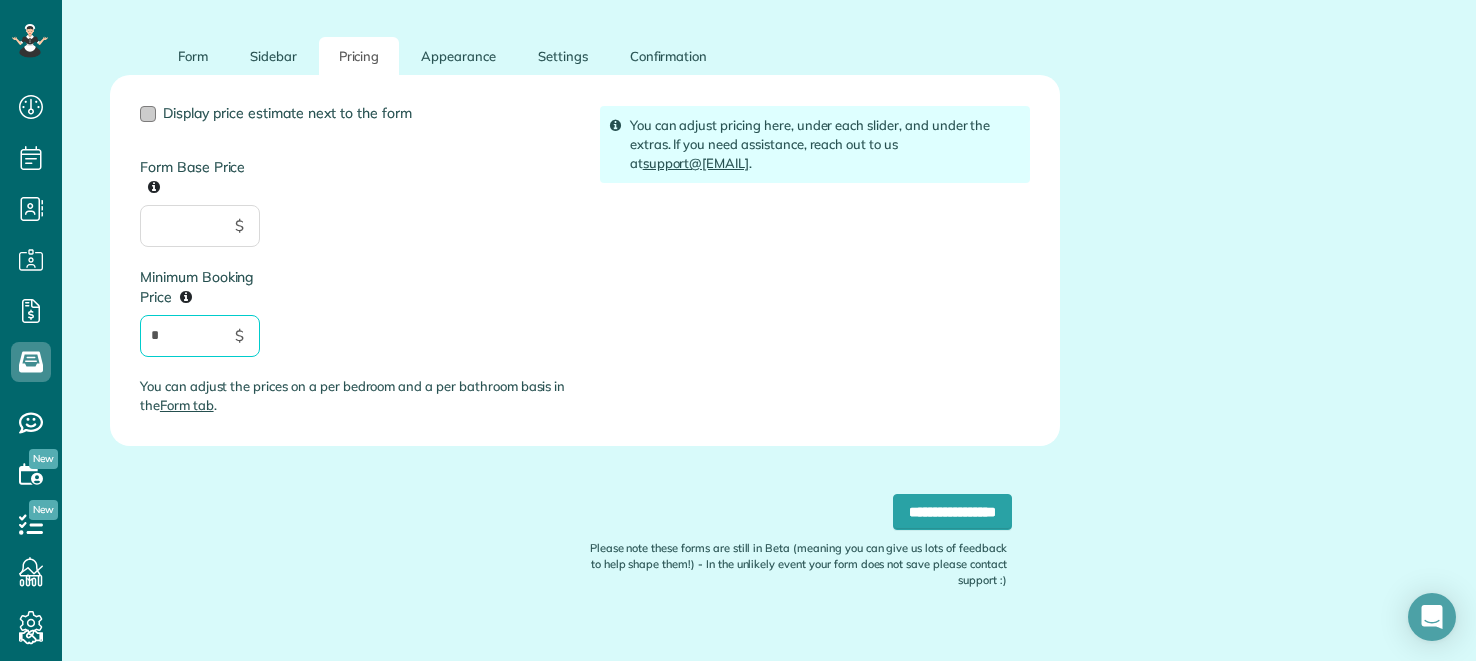type on "*" 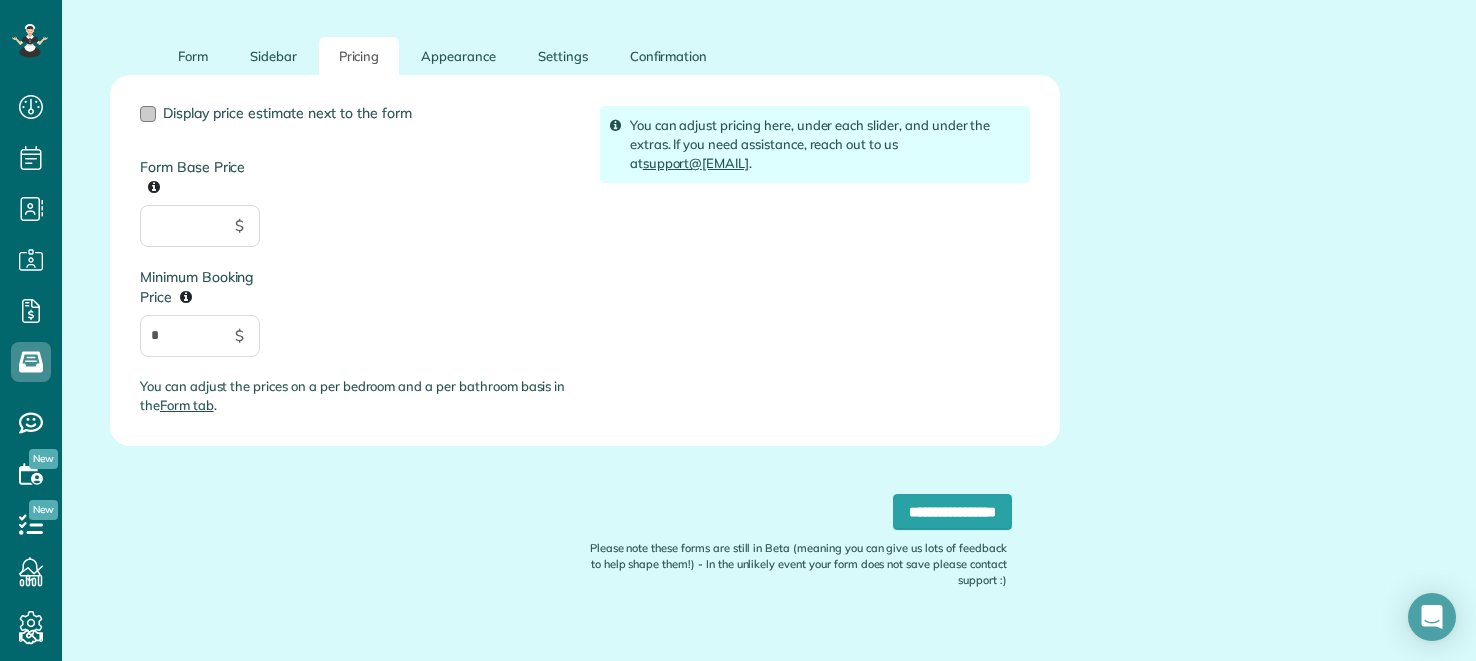 click at bounding box center [148, 114] 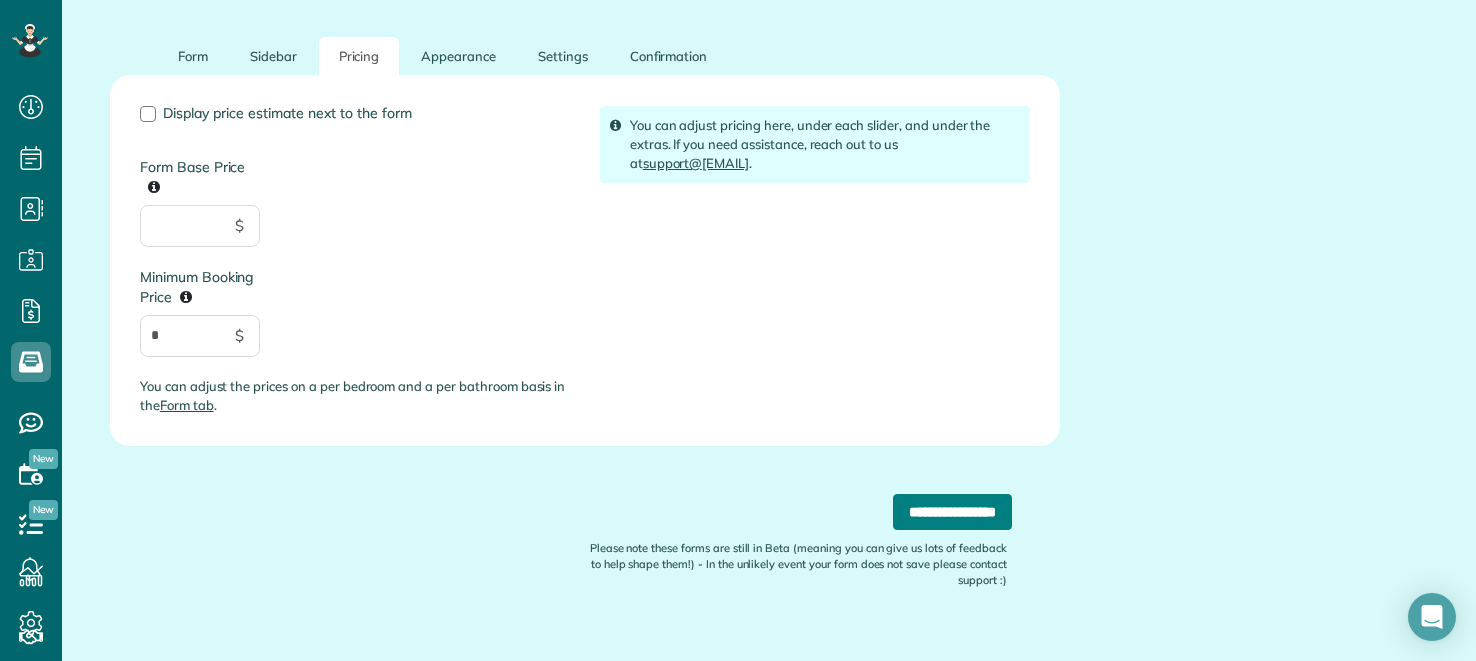 click on "**********" at bounding box center [952, 512] 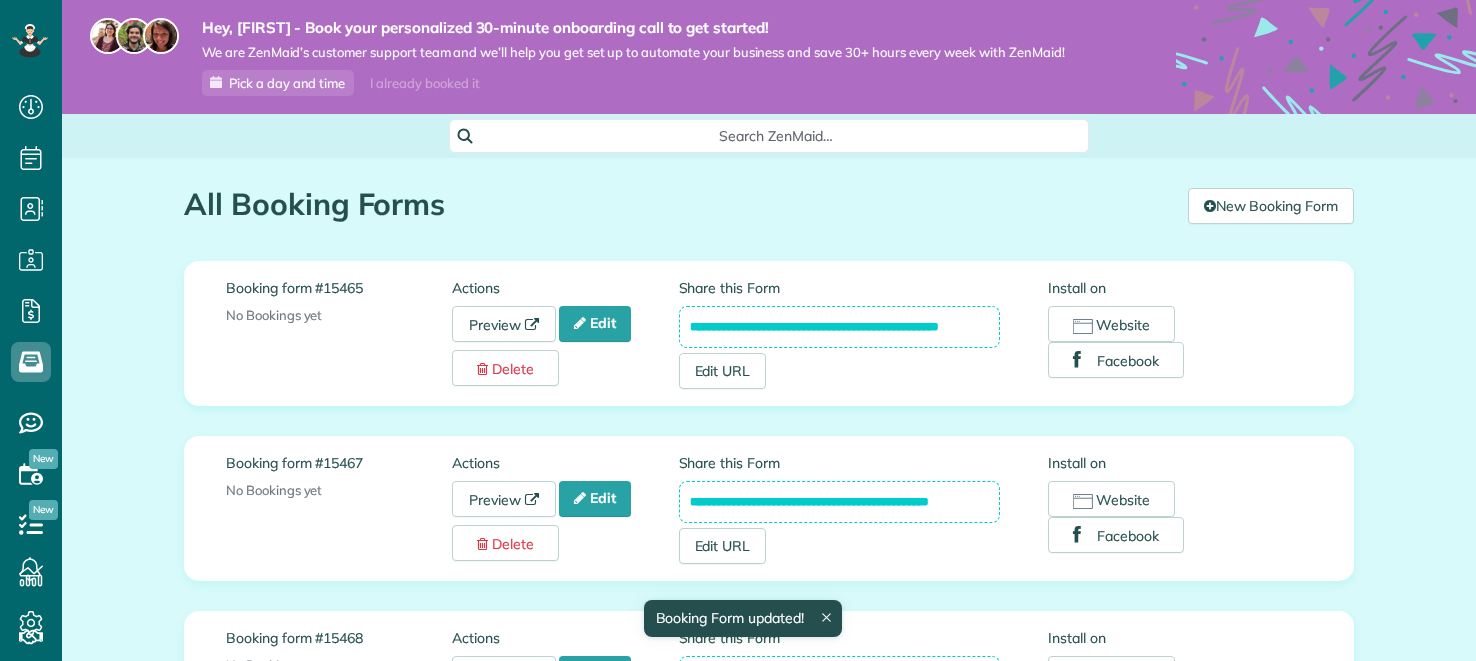 scroll, scrollTop: 0, scrollLeft: 0, axis: both 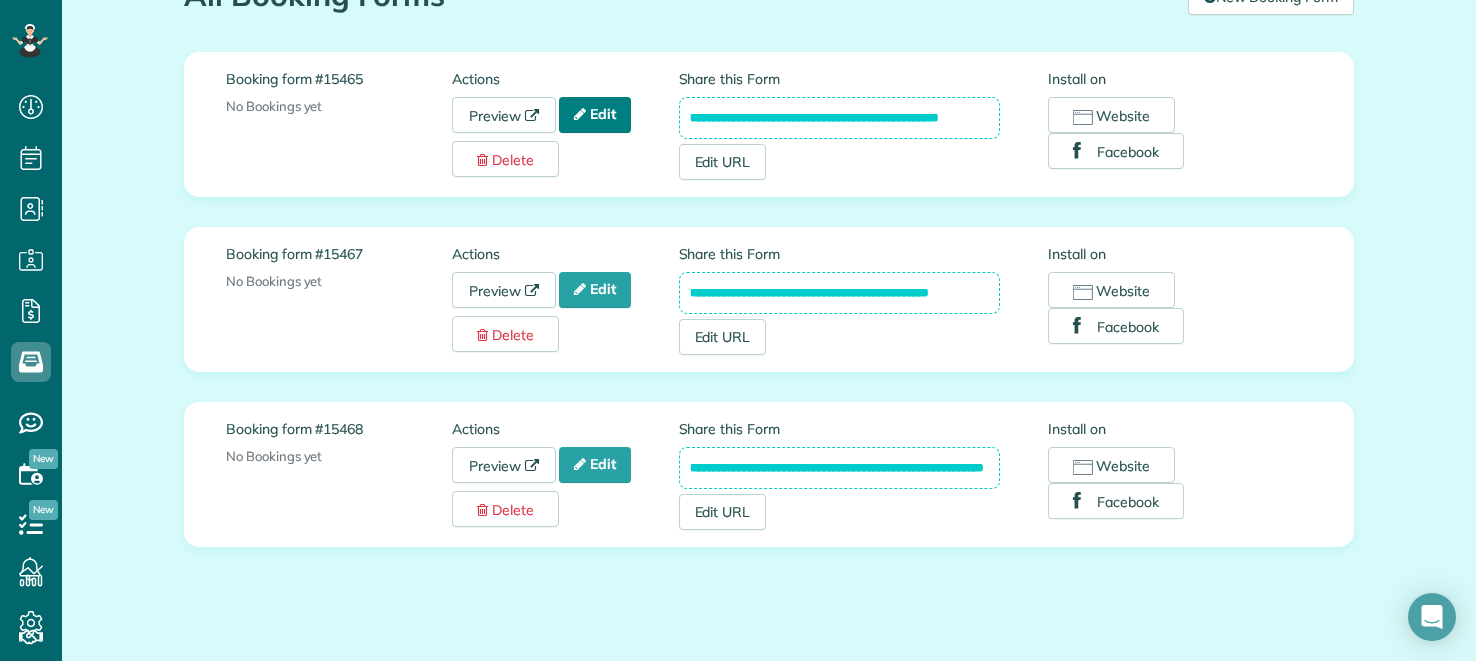 click on "Edit" at bounding box center [595, 115] 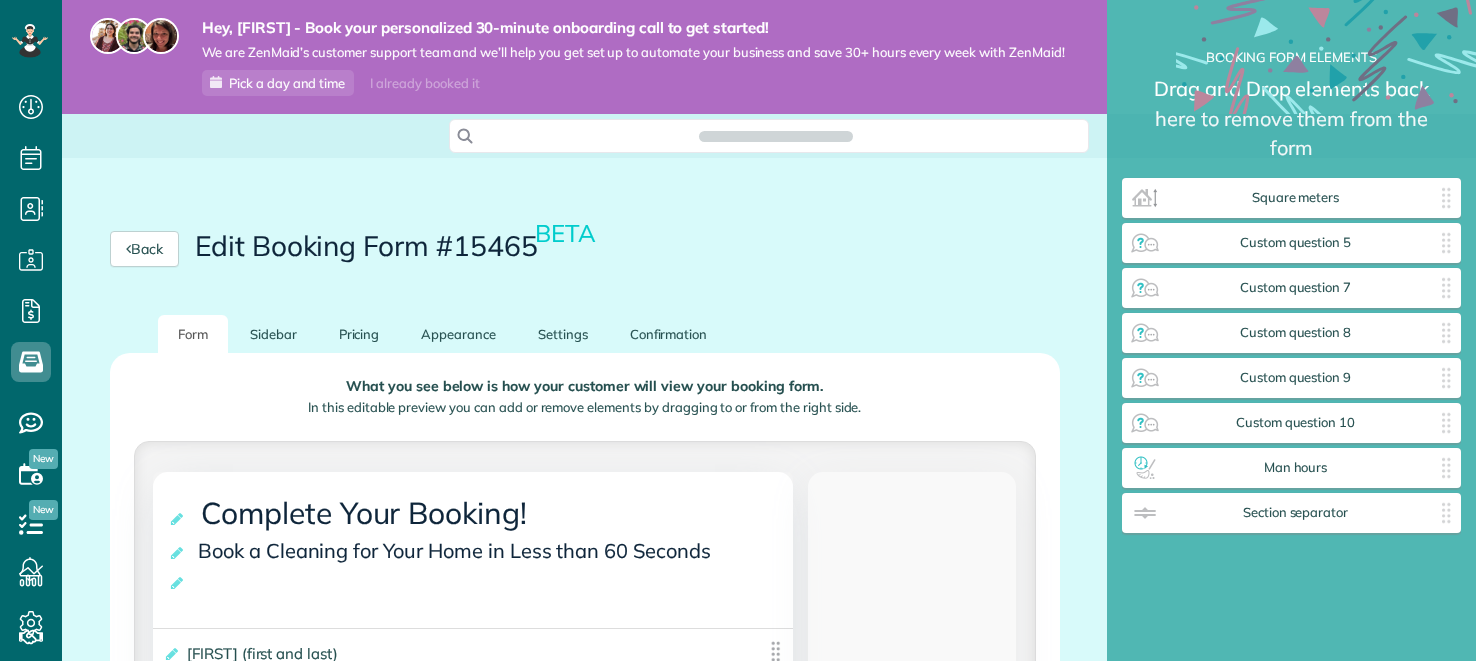scroll, scrollTop: 0, scrollLeft: 0, axis: both 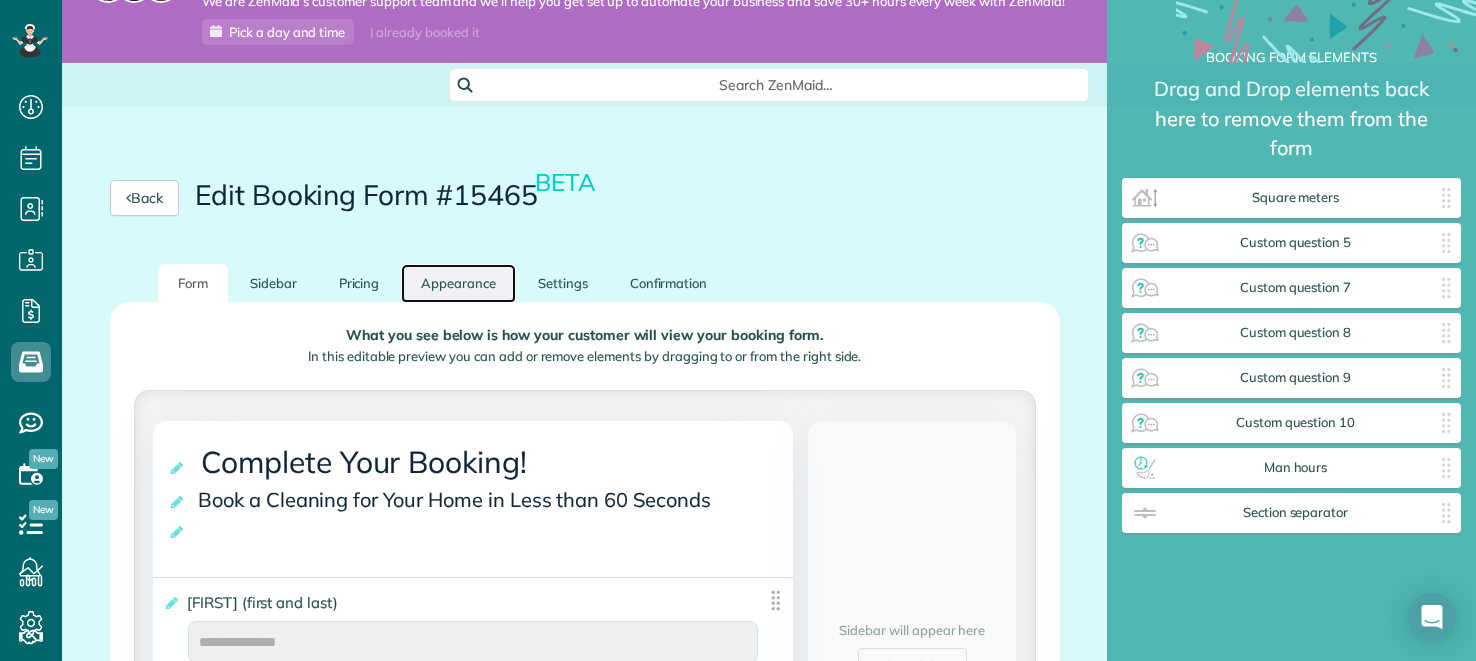 click on "Appearance" at bounding box center [458, 283] 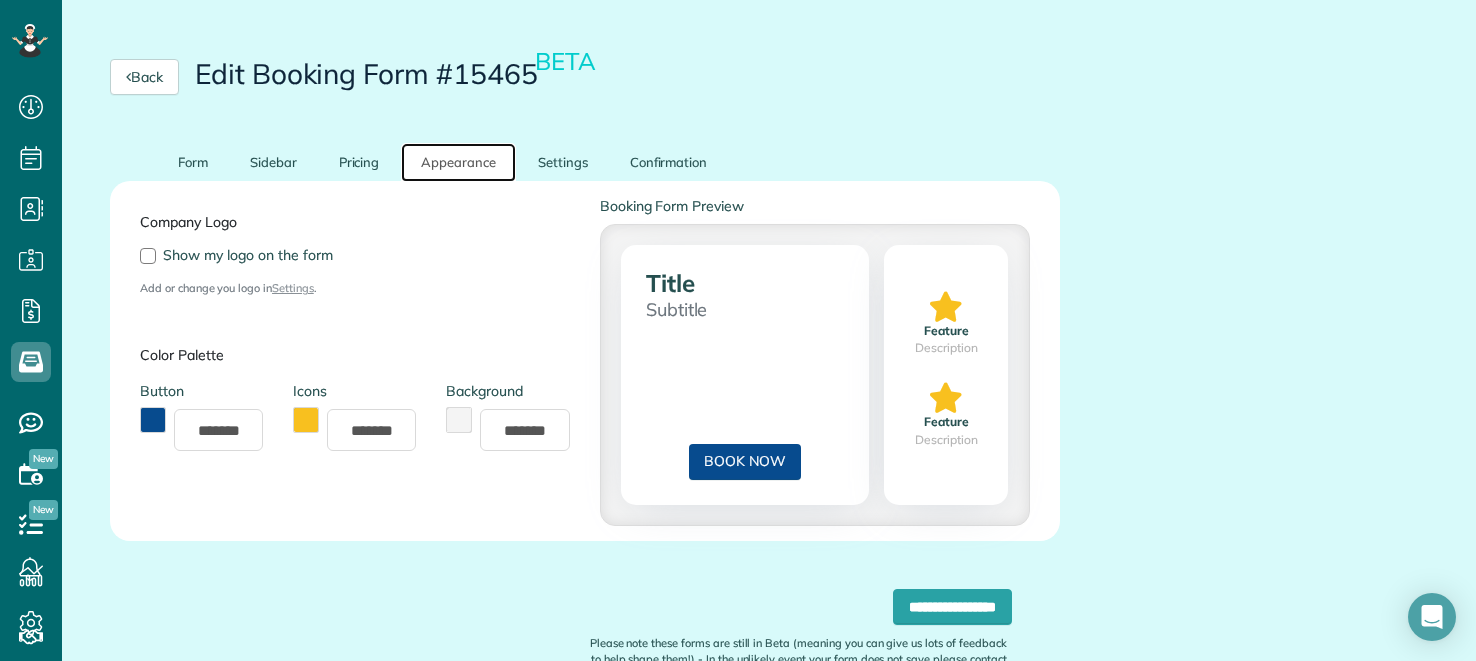 scroll, scrollTop: 172, scrollLeft: 0, axis: vertical 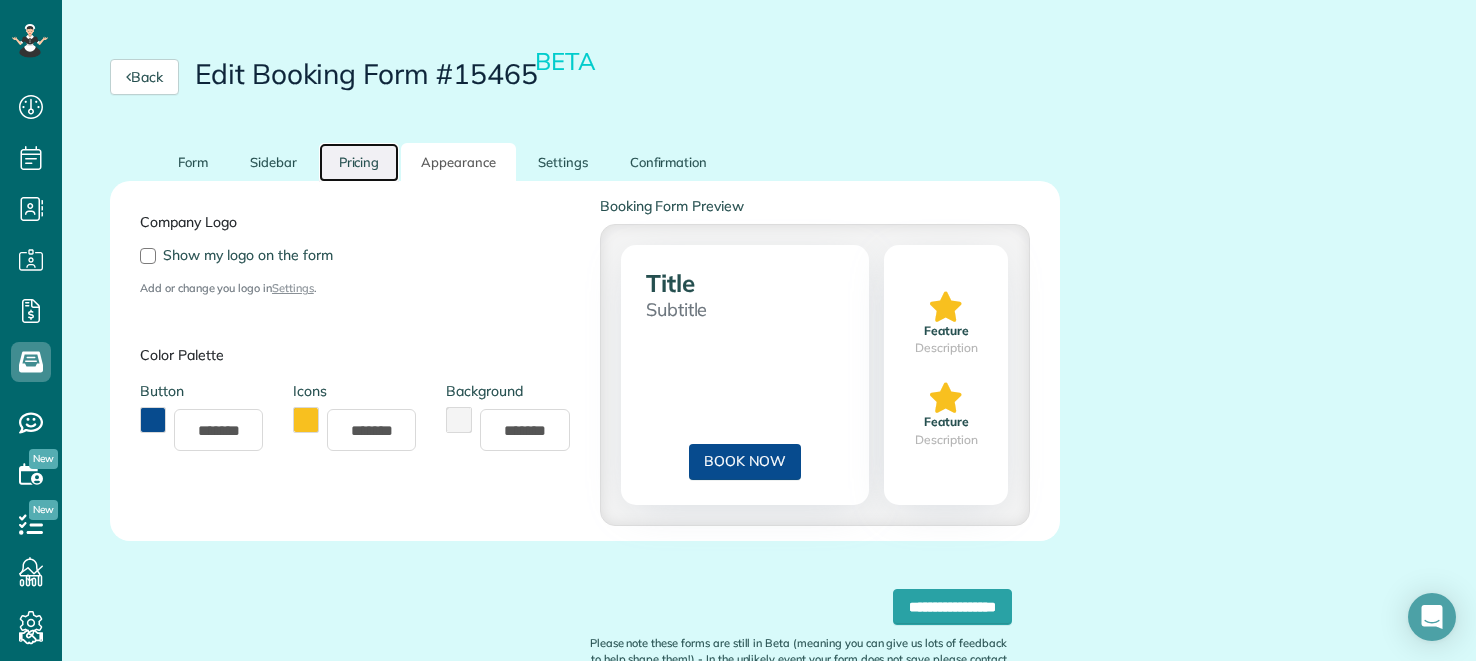 click on "Pricing" at bounding box center [359, 162] 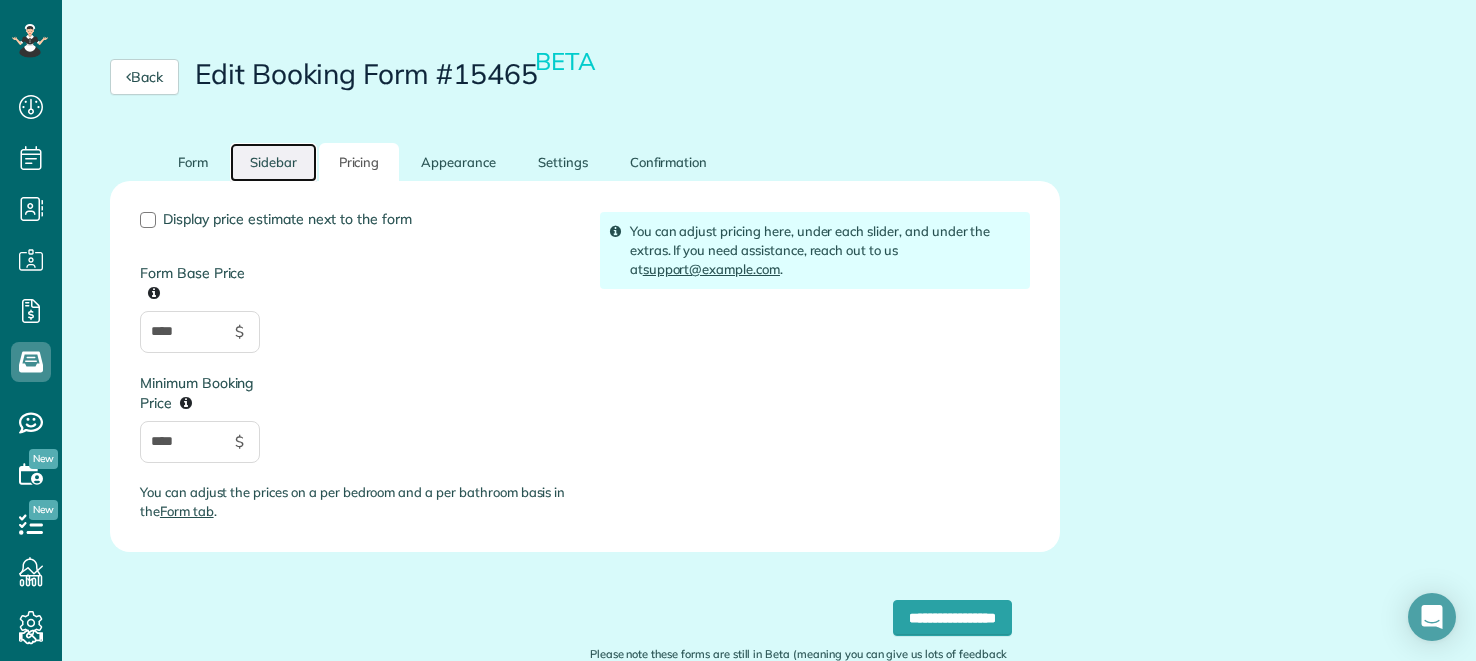 click on "Sidebar" at bounding box center [273, 162] 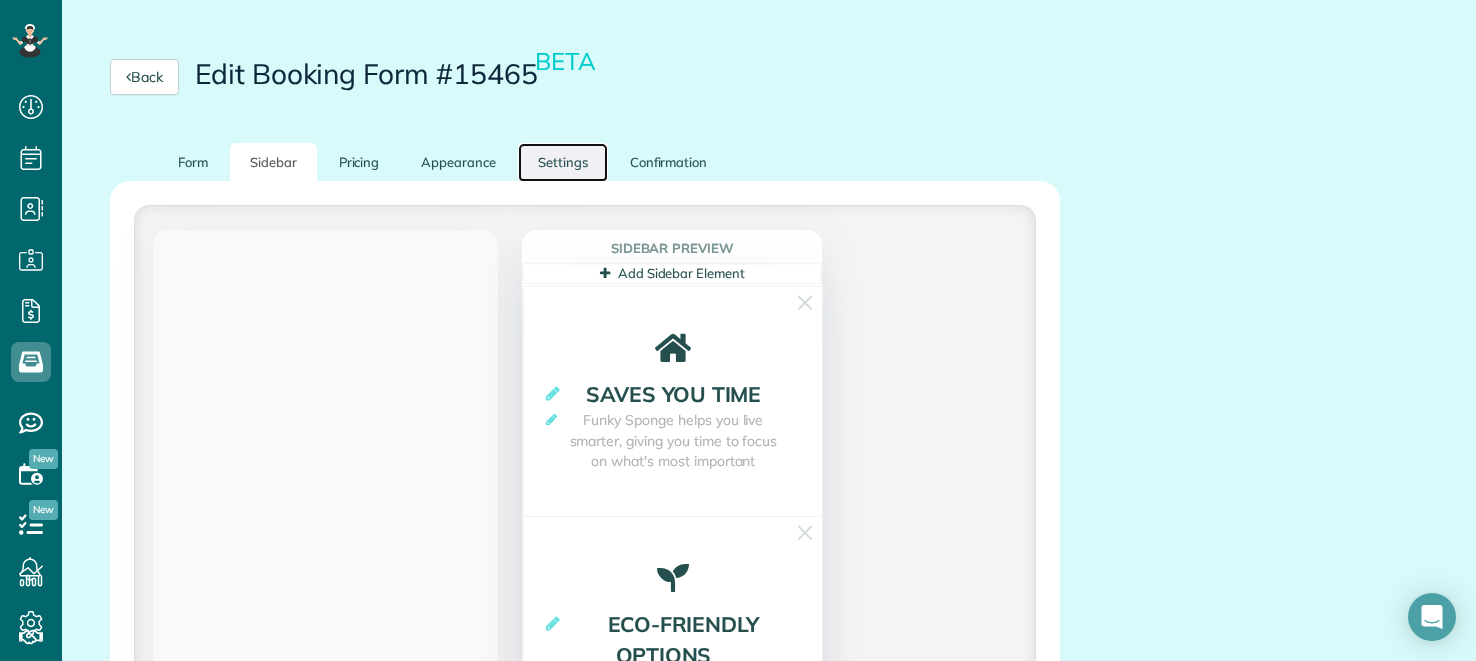 click on "Settings" at bounding box center (563, 162) 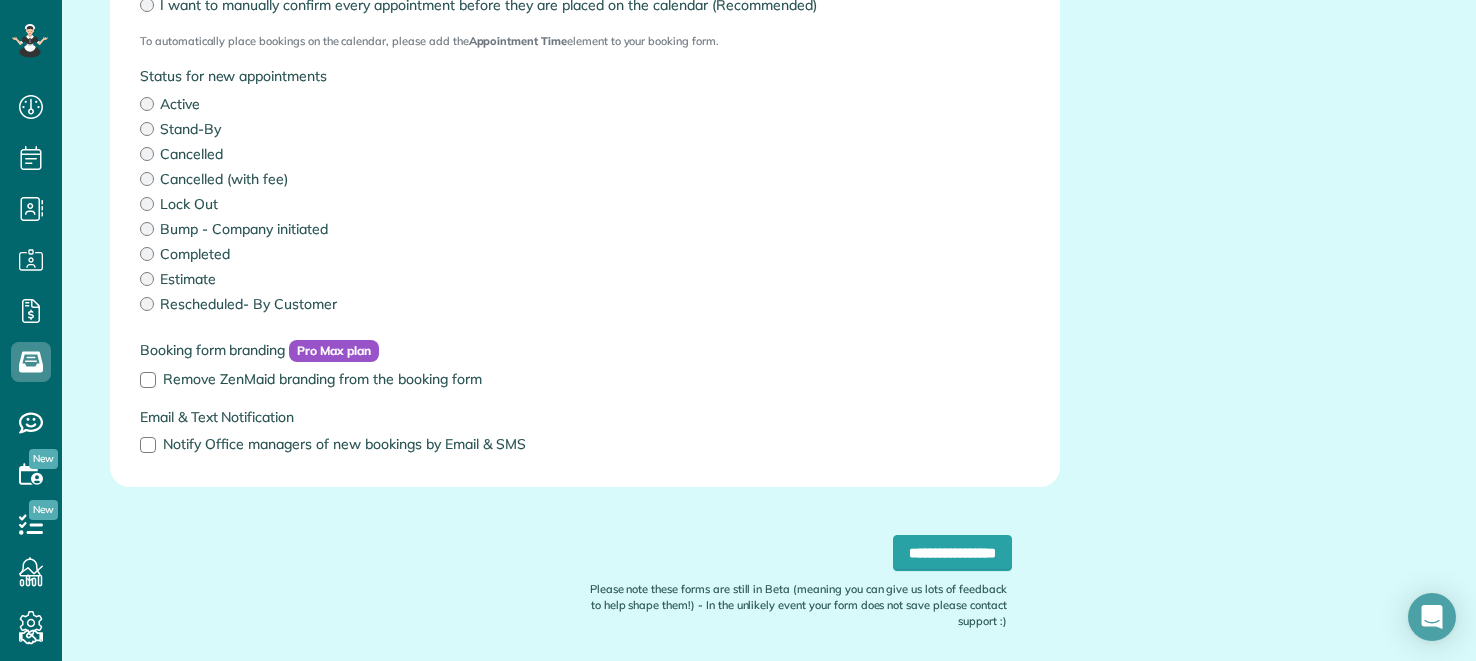scroll, scrollTop: 639, scrollLeft: 0, axis: vertical 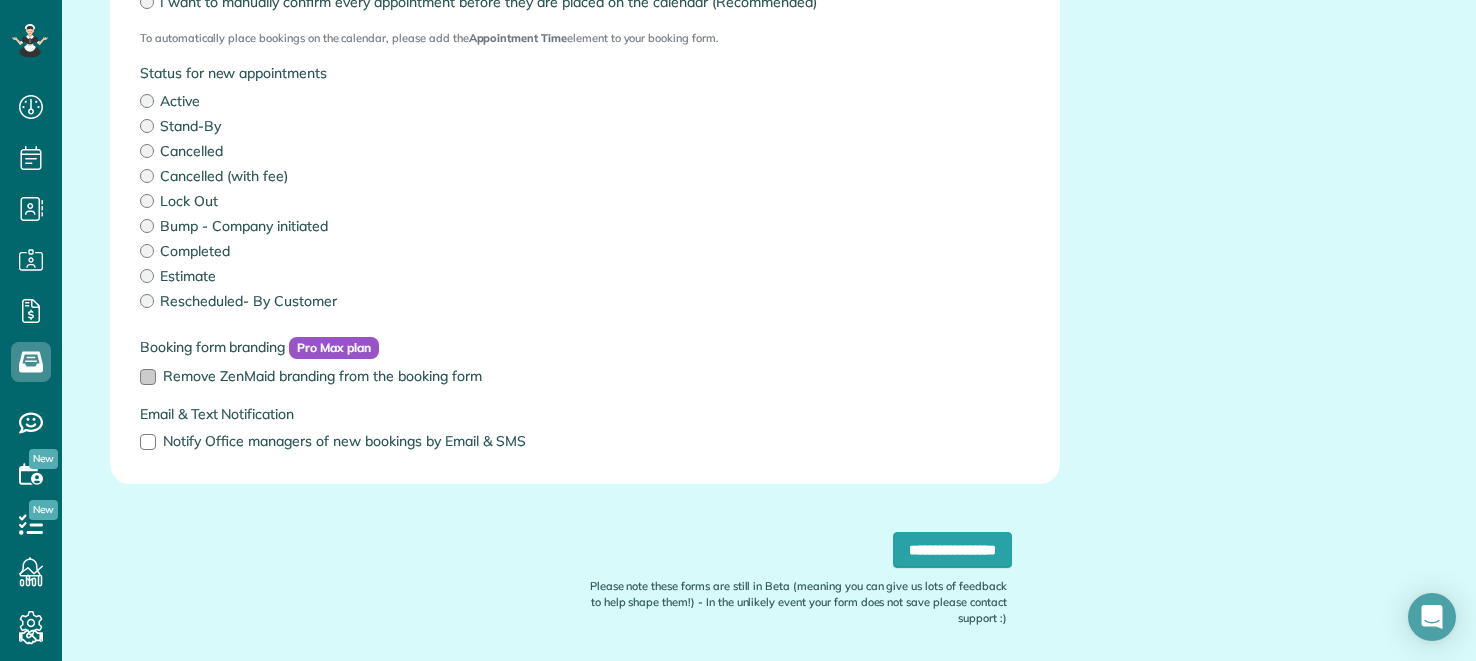 click on "Remove ZenMaid branding from the booking form" at bounding box center (322, 376) 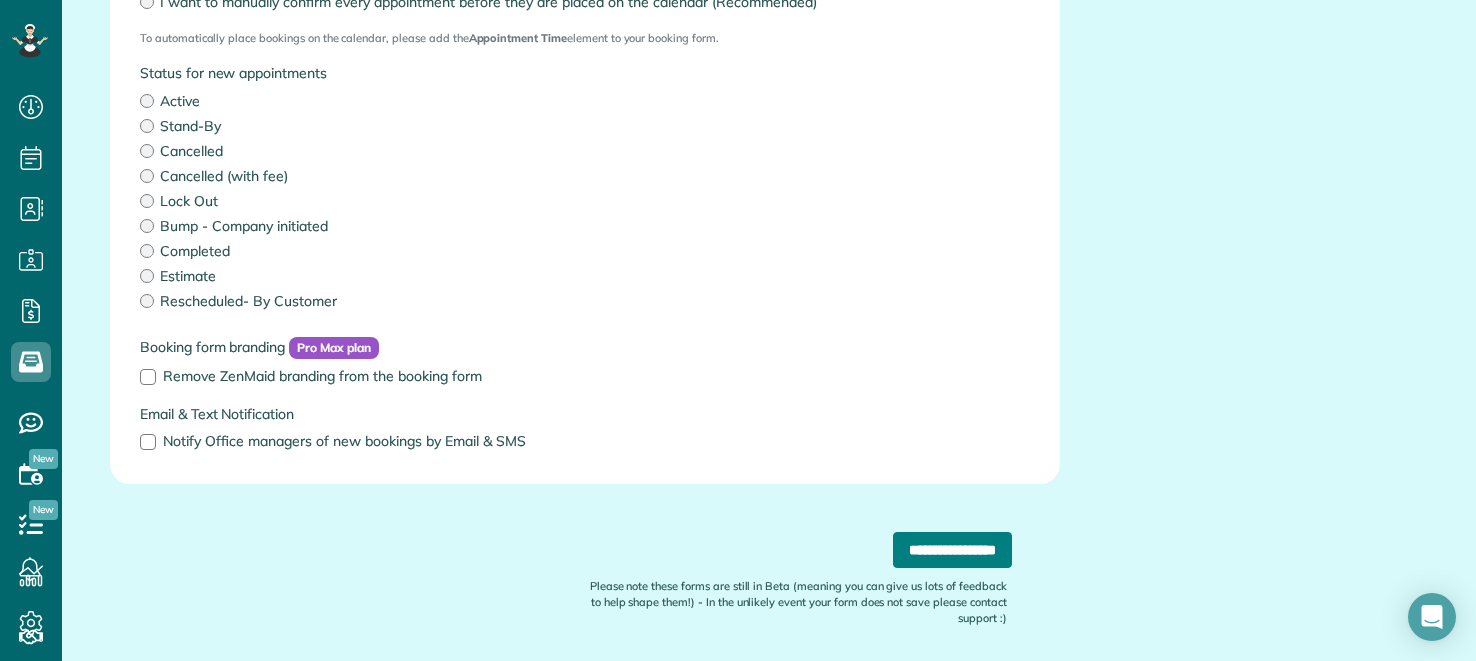click on "**********" at bounding box center [952, 550] 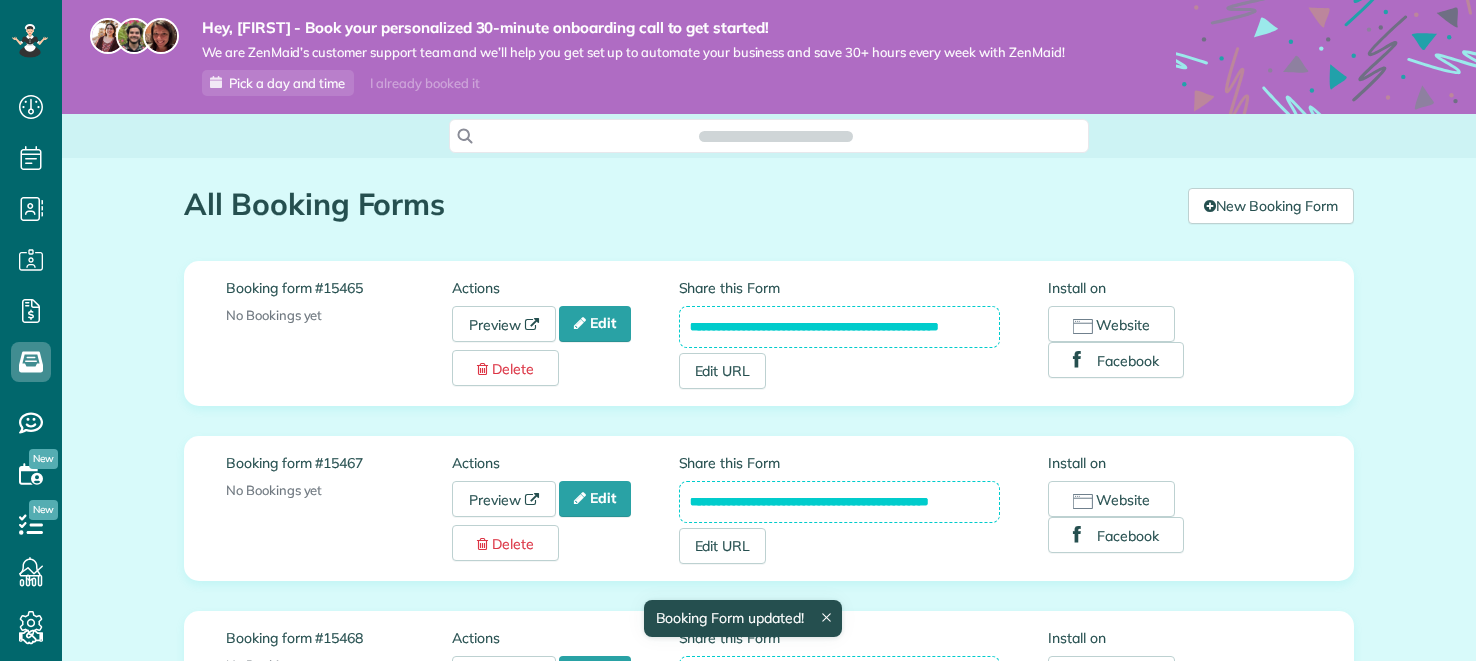 scroll, scrollTop: 0, scrollLeft: 0, axis: both 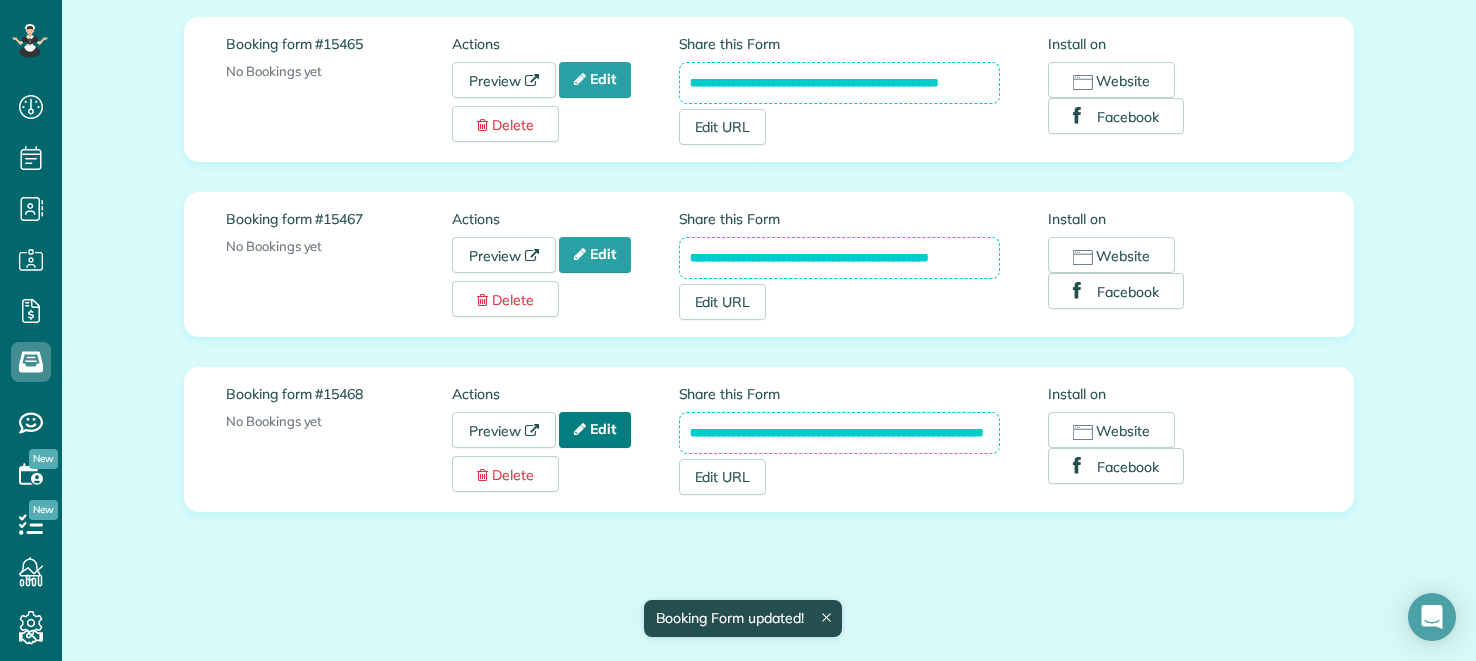click on "Edit" at bounding box center (595, 430) 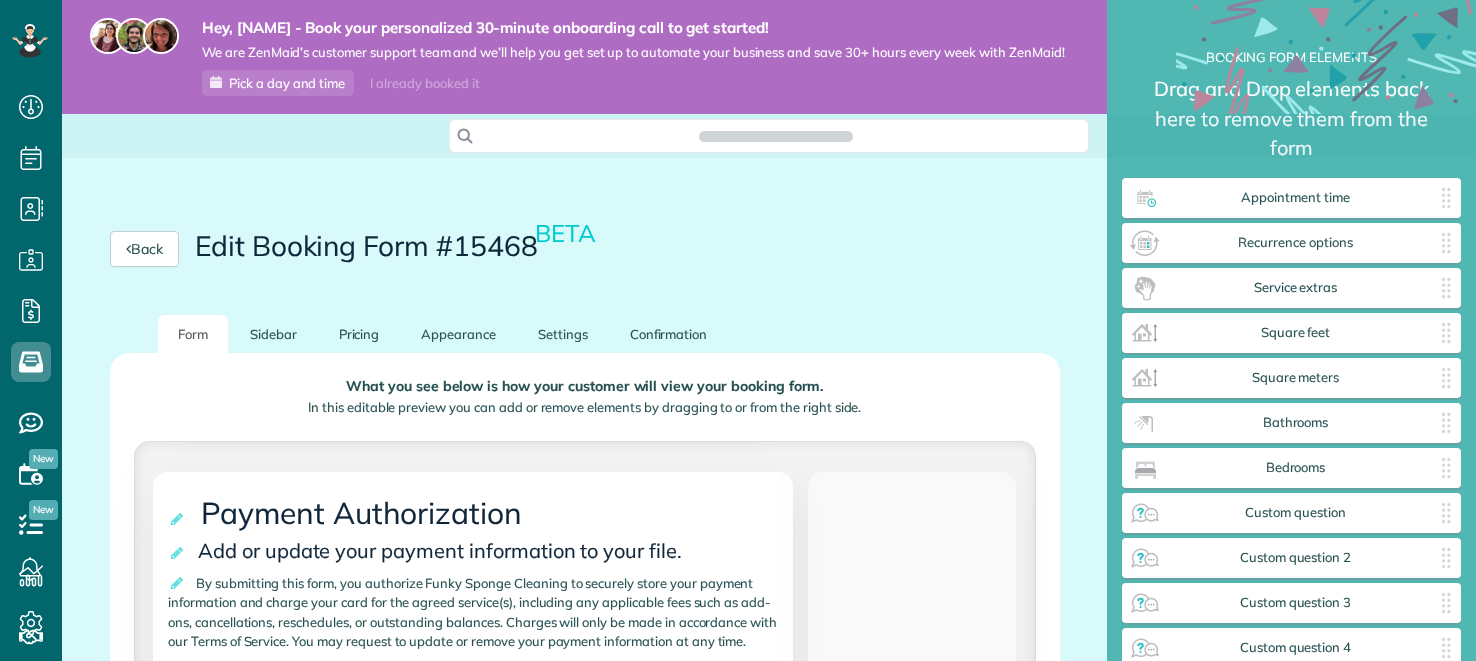 scroll, scrollTop: 0, scrollLeft: 0, axis: both 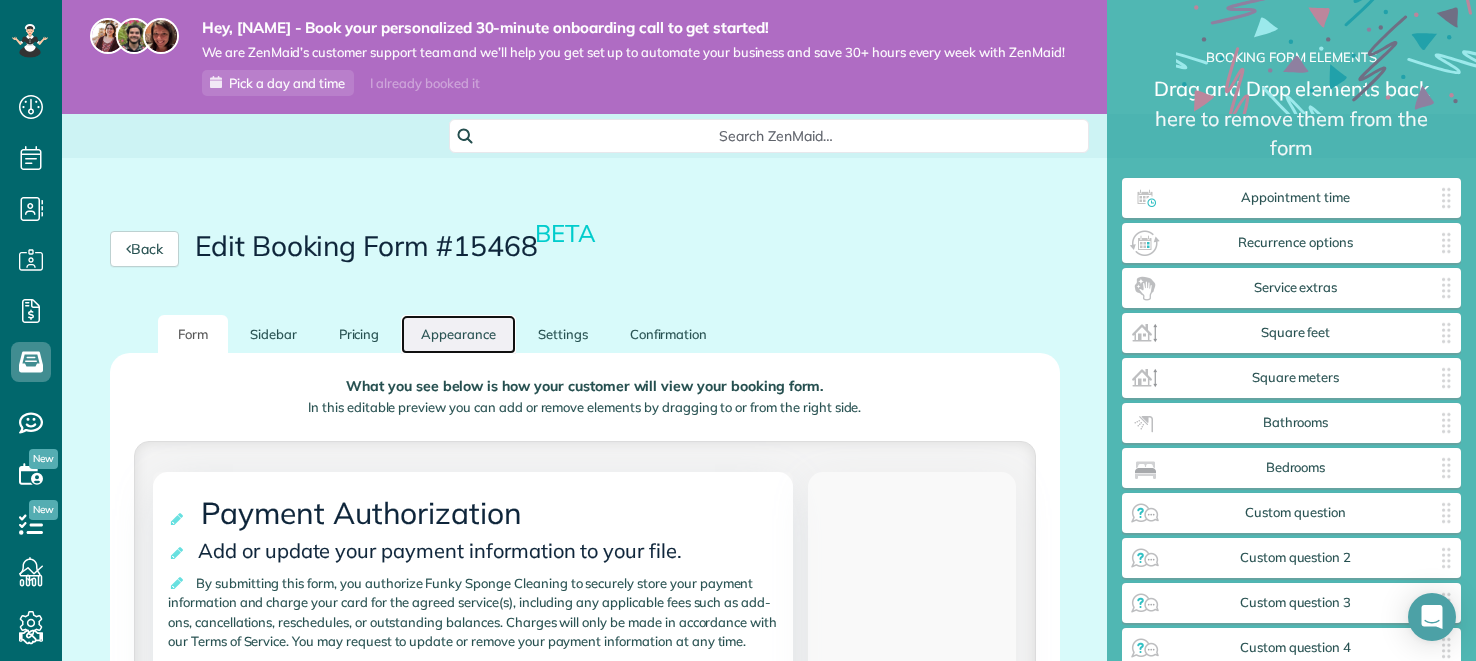 click on "Appearance" at bounding box center [458, 334] 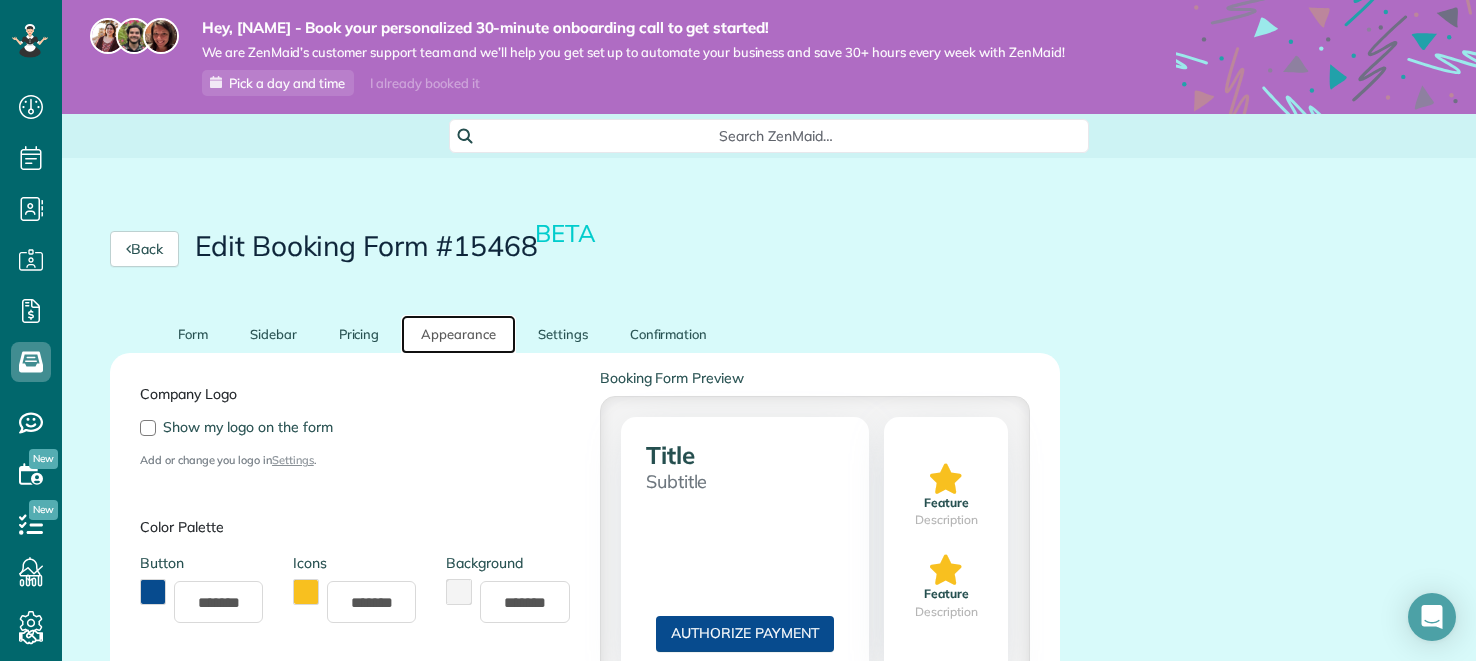 scroll, scrollTop: 661, scrollLeft: 61, axis: both 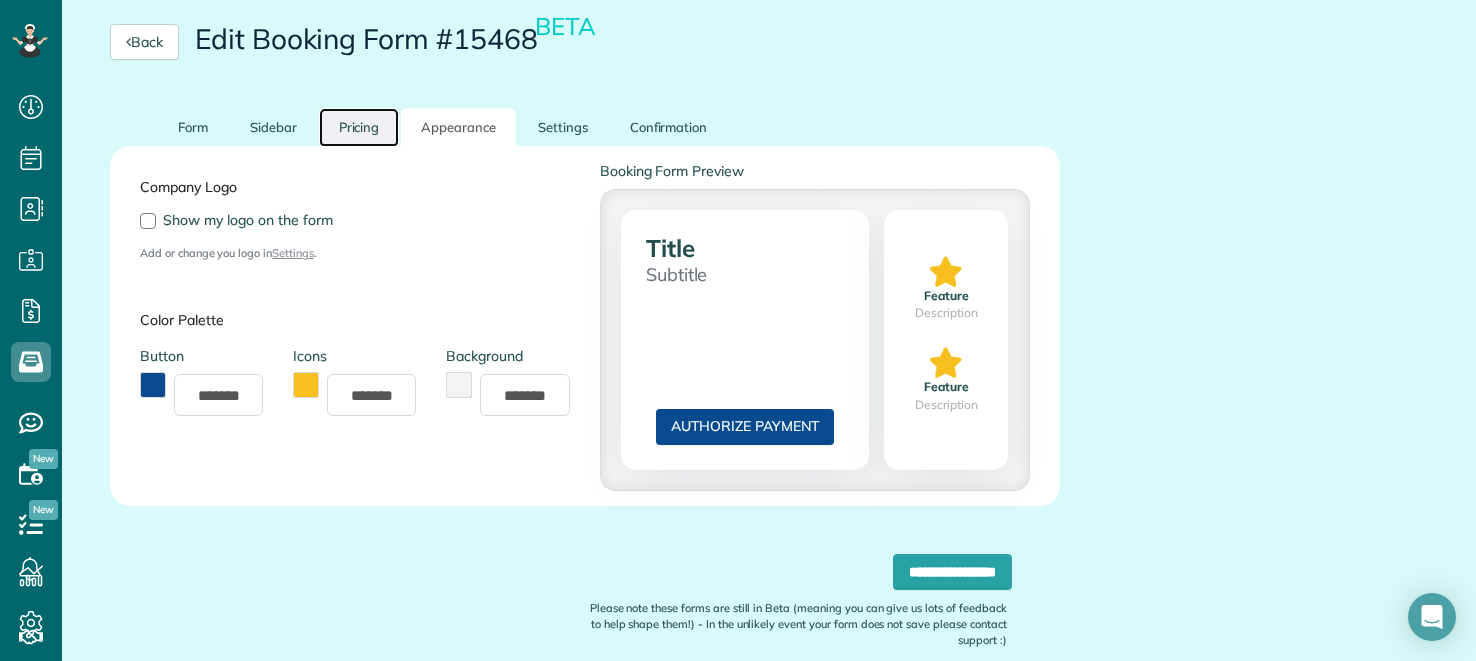 click on "Pricing" at bounding box center [359, 127] 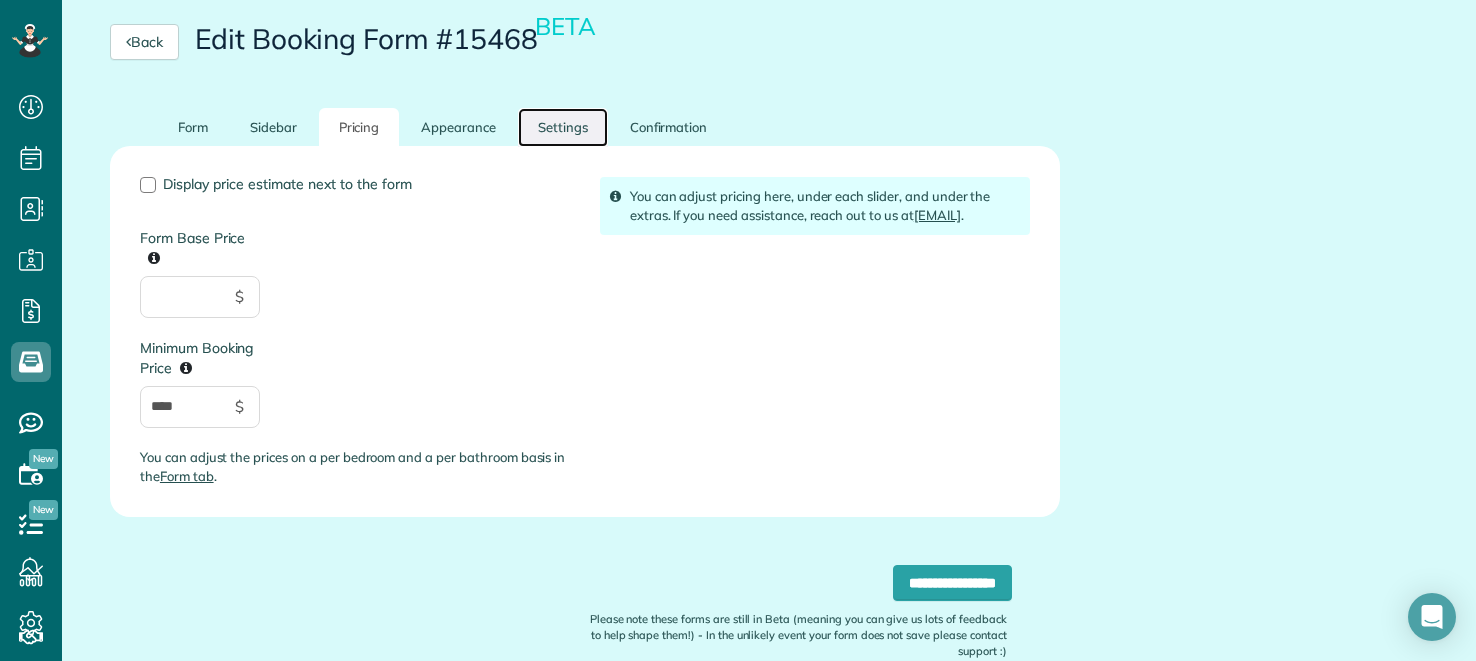 click on "Settings" at bounding box center (563, 127) 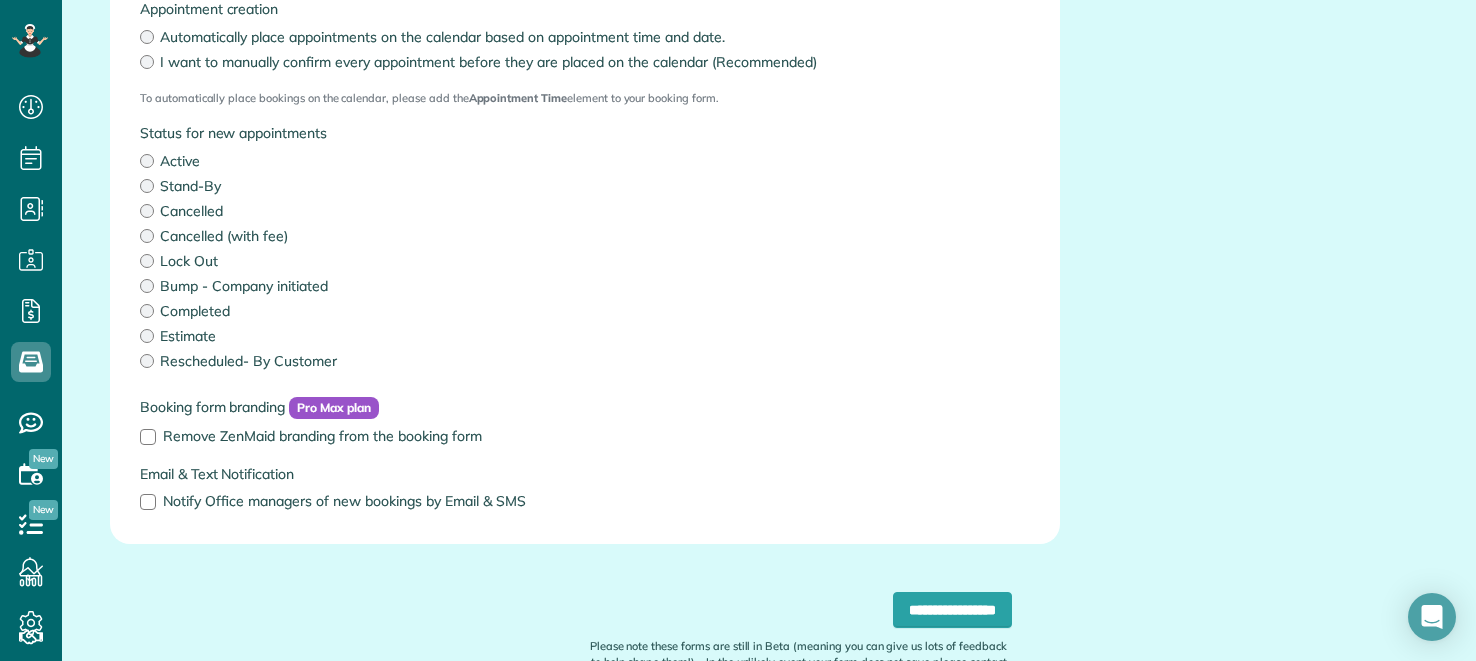 scroll, scrollTop: 590, scrollLeft: 0, axis: vertical 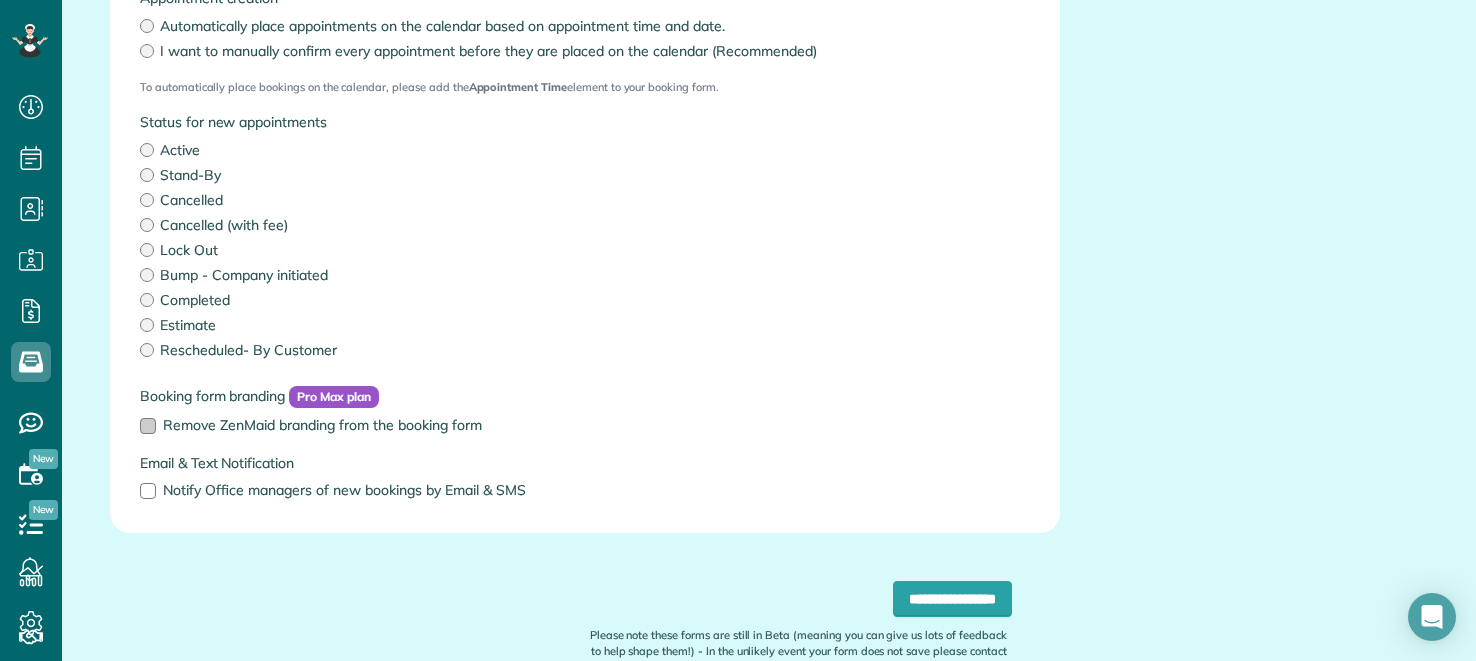 click on "Remove ZenMaid branding from the booking form" at bounding box center [585, 425] 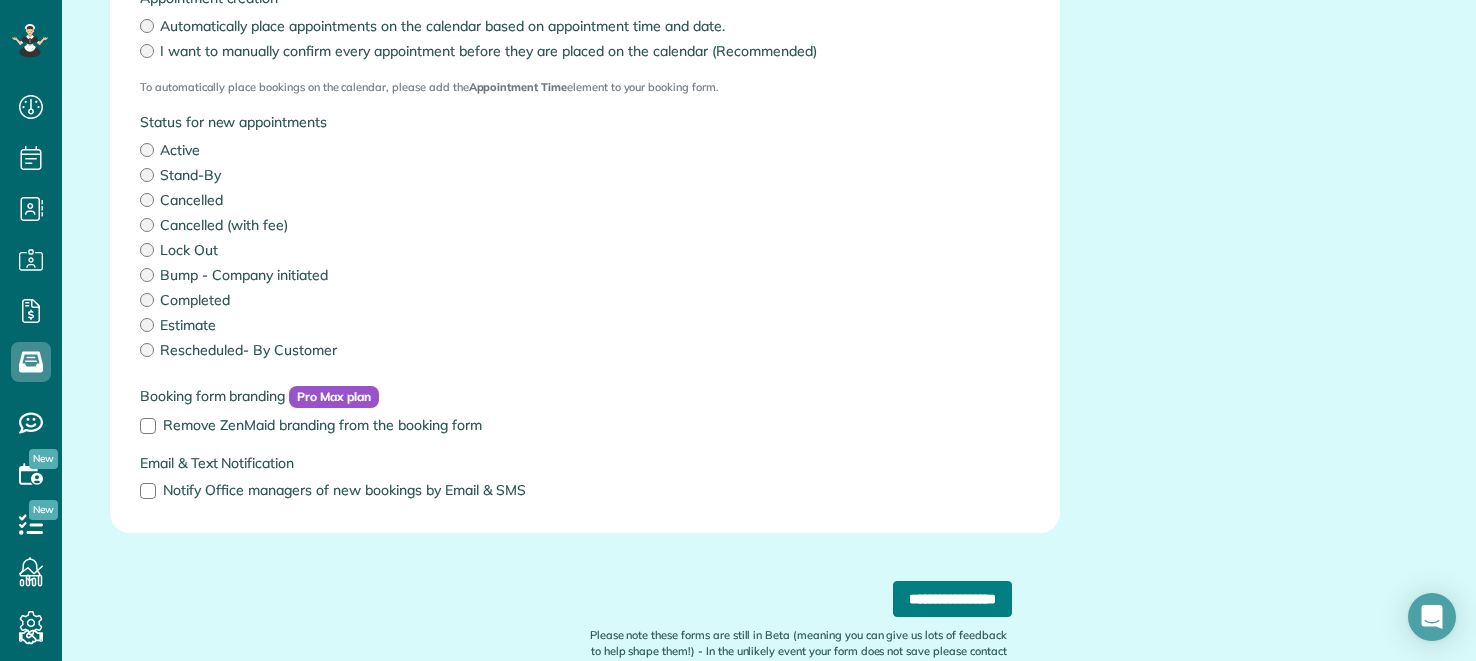 click on "**********" at bounding box center (952, 599) 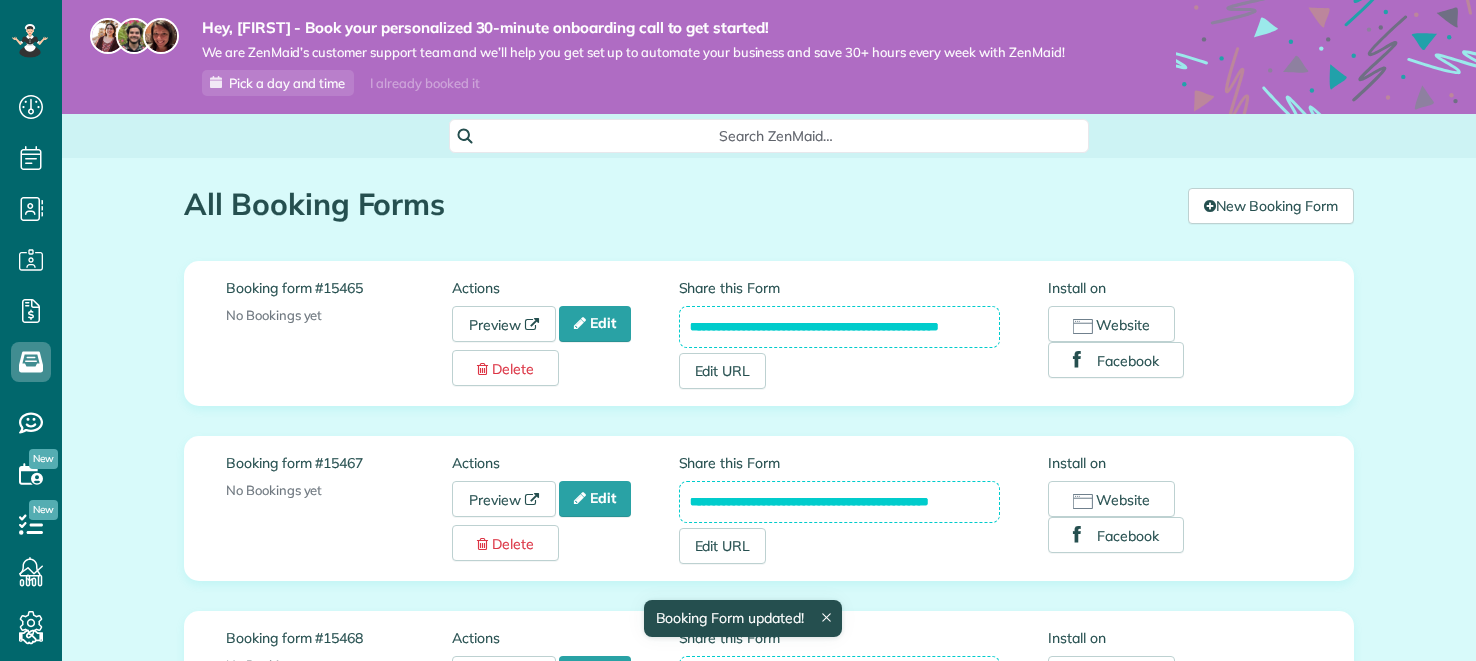 scroll, scrollTop: 0, scrollLeft: 0, axis: both 